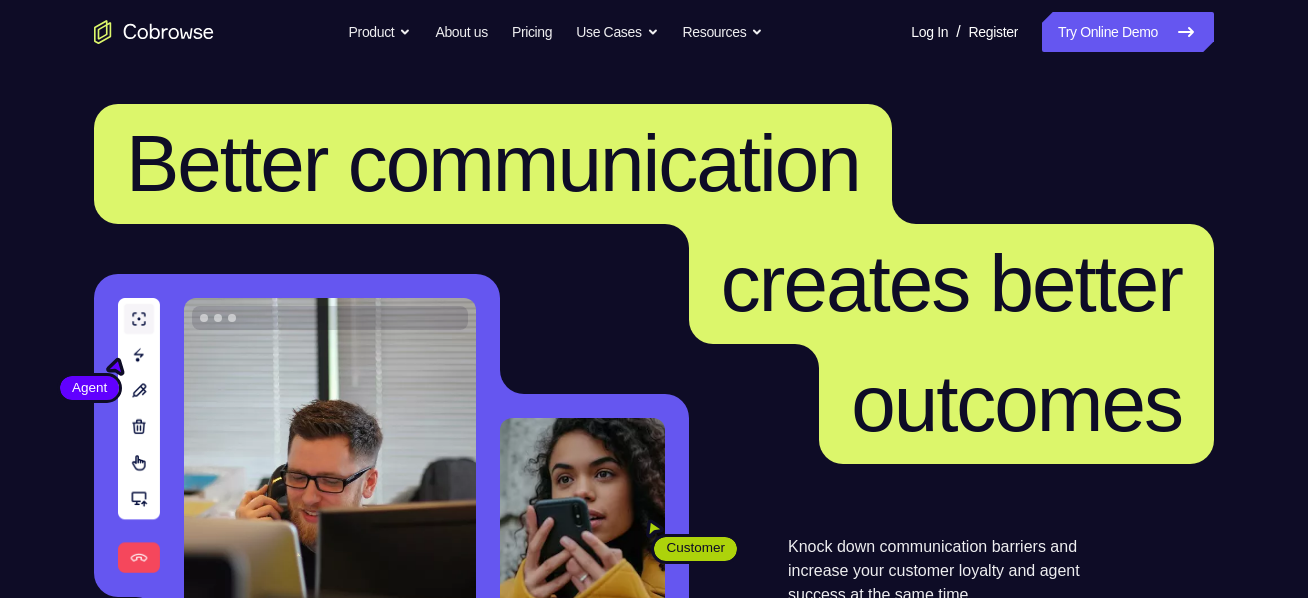 scroll, scrollTop: 0, scrollLeft: 0, axis: both 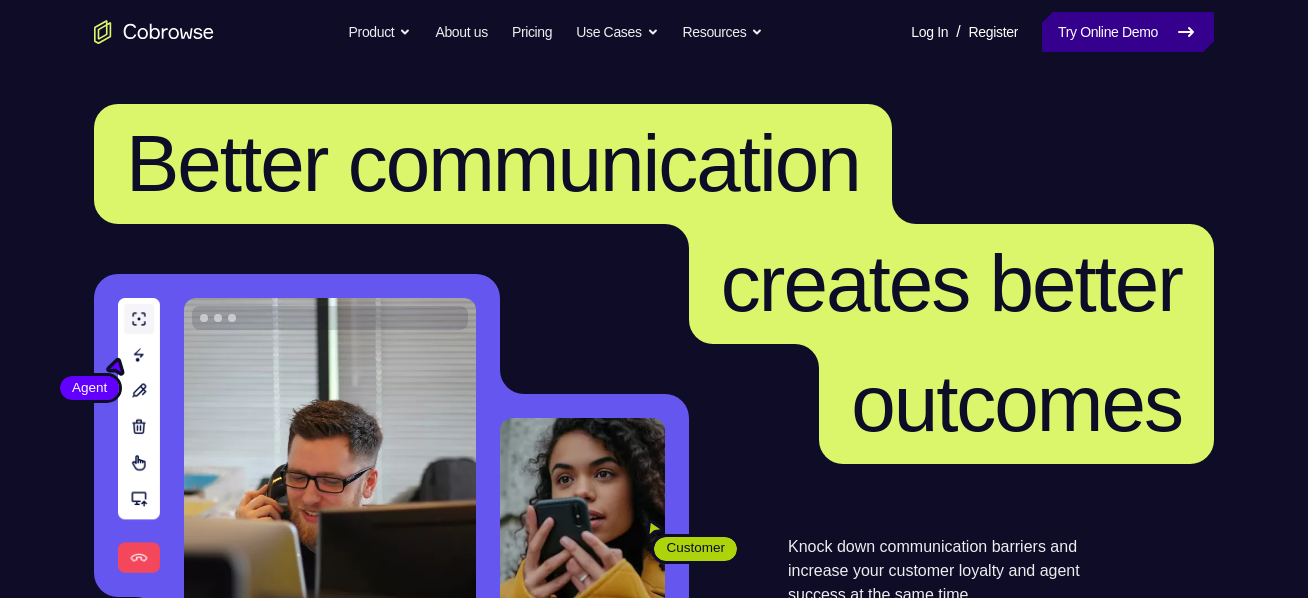 click on "Try Online Demo" at bounding box center (1128, 32) 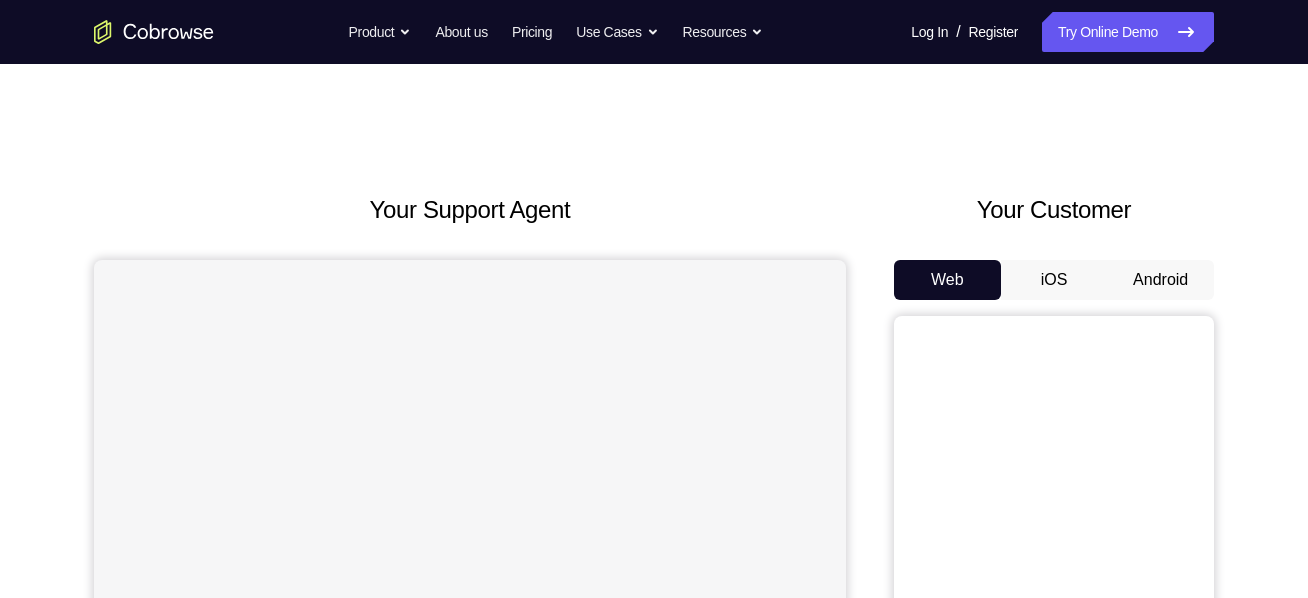 scroll, scrollTop: 0, scrollLeft: 0, axis: both 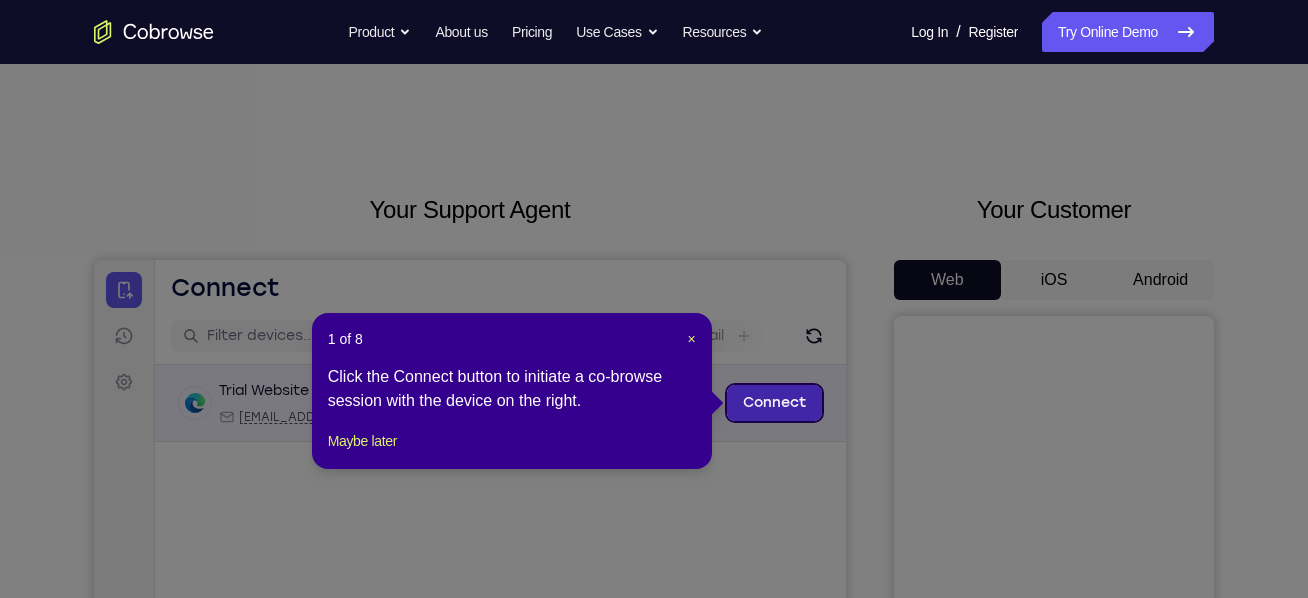click on "Connect" at bounding box center [774, 403] 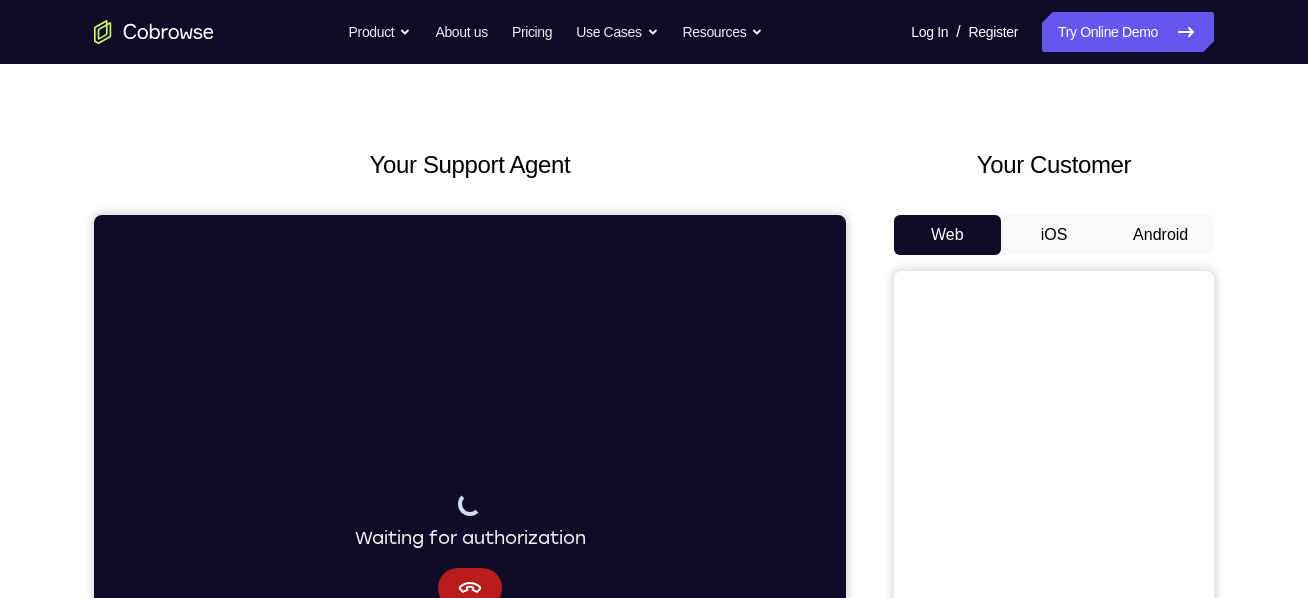 scroll, scrollTop: 44, scrollLeft: 0, axis: vertical 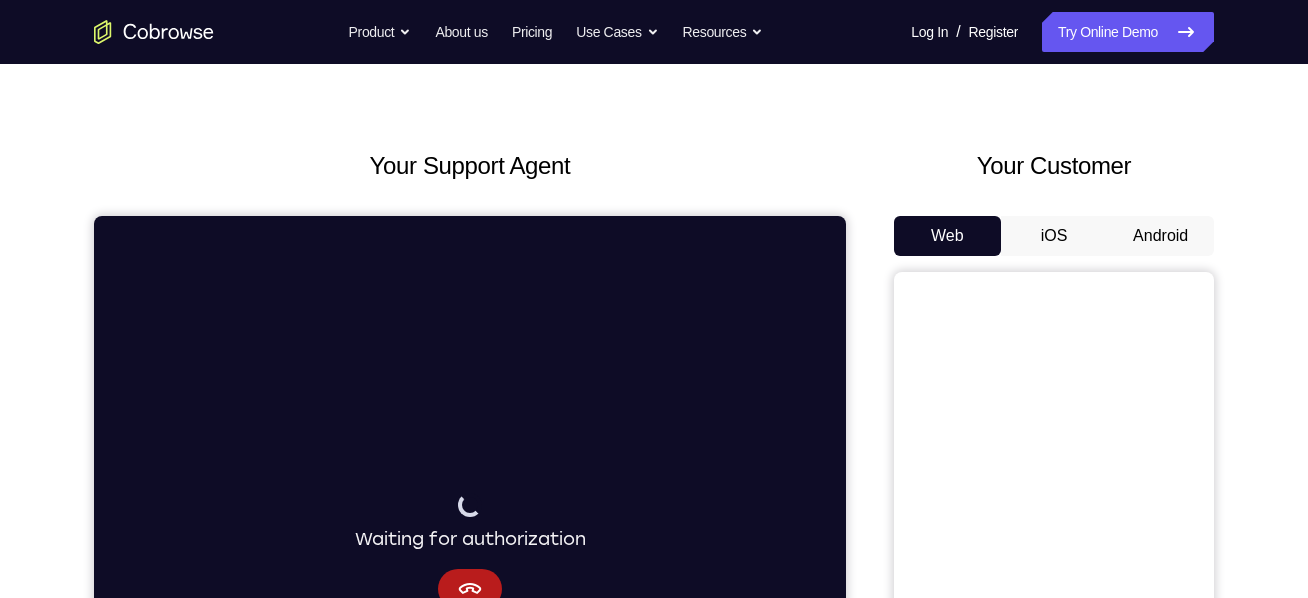 click on "Android" at bounding box center [1160, 236] 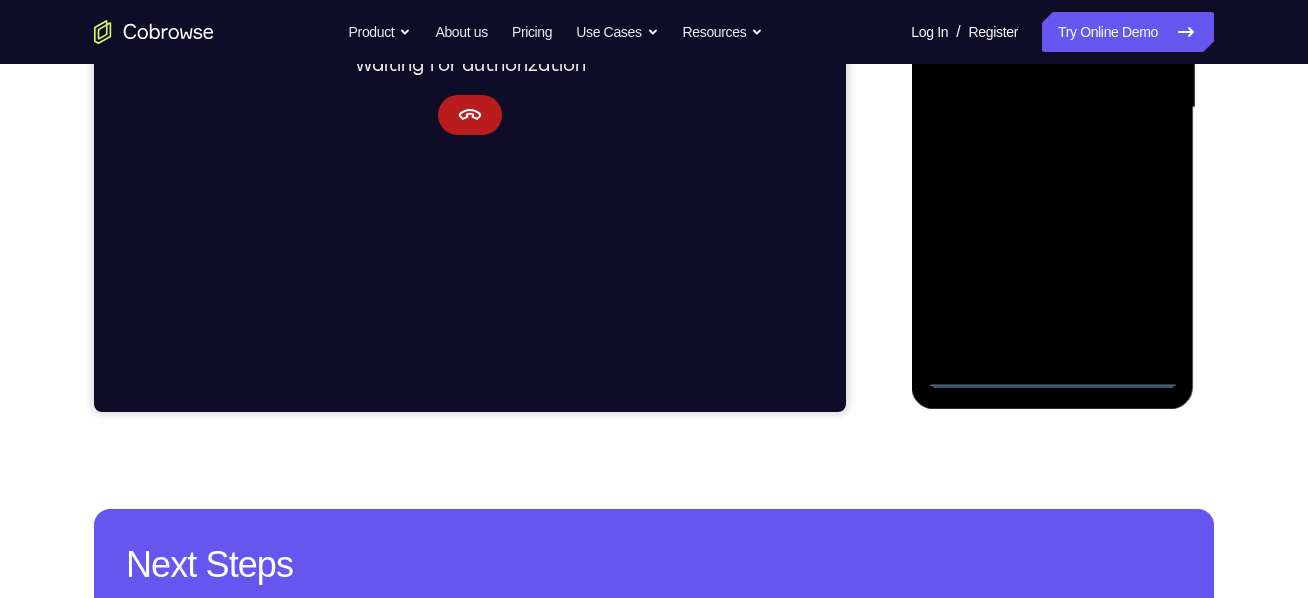 scroll, scrollTop: 519, scrollLeft: 0, axis: vertical 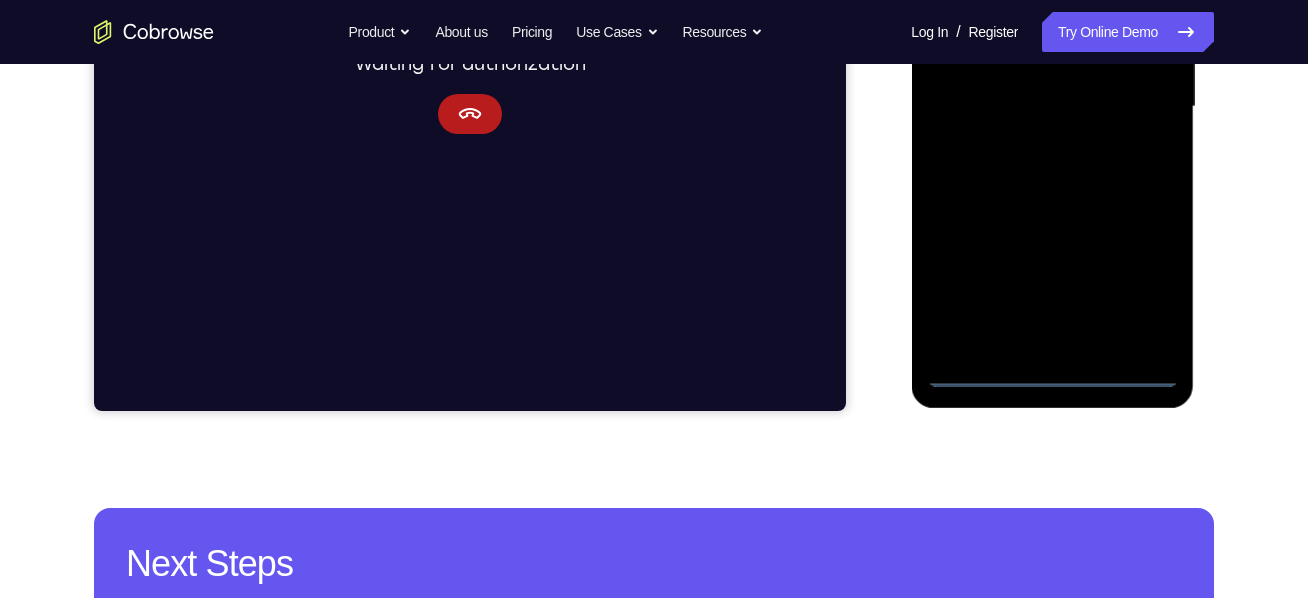 click at bounding box center (1052, 107) 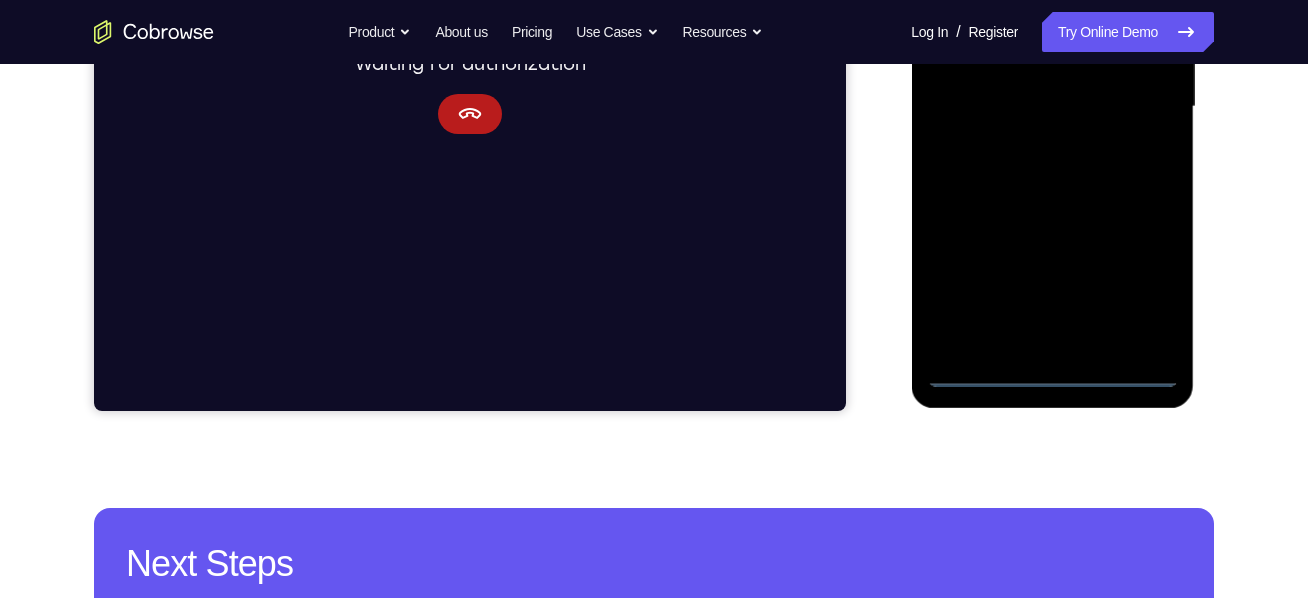 click at bounding box center (1052, 107) 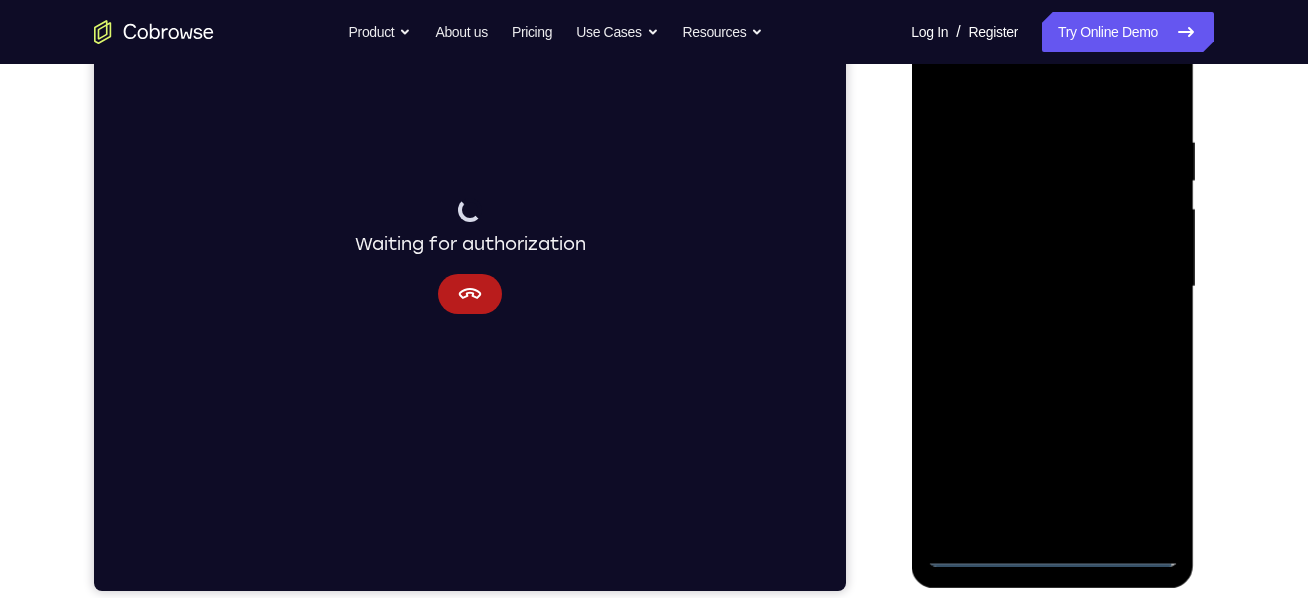 scroll, scrollTop: 345, scrollLeft: 0, axis: vertical 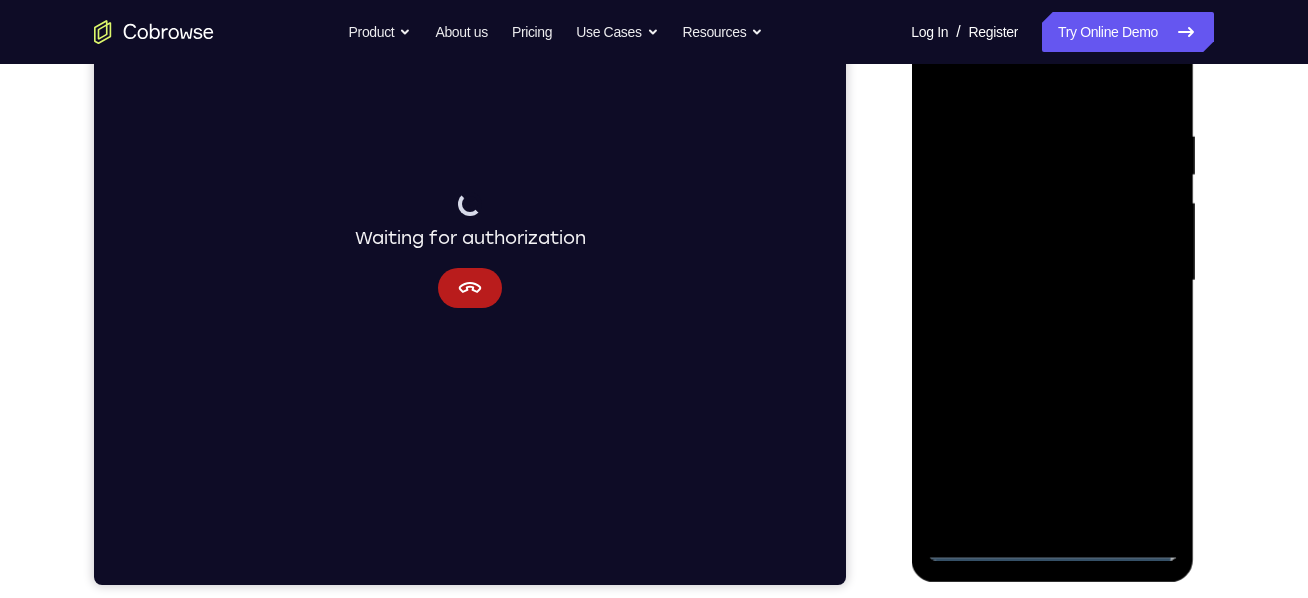 click at bounding box center (1052, 281) 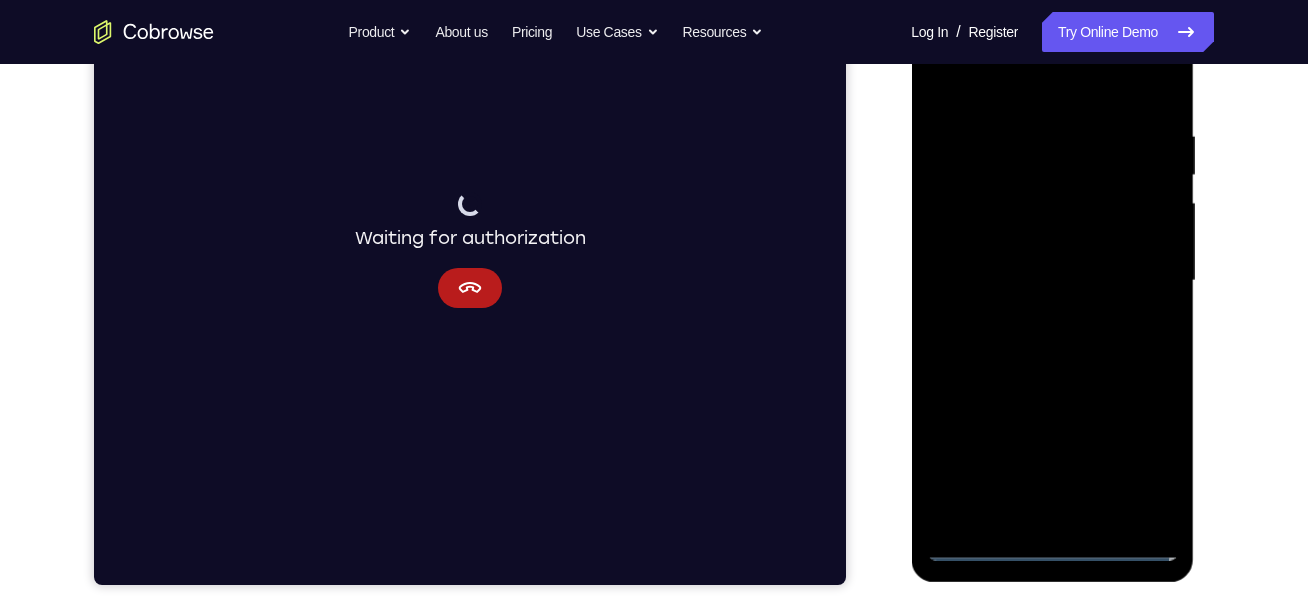 click at bounding box center [1052, 281] 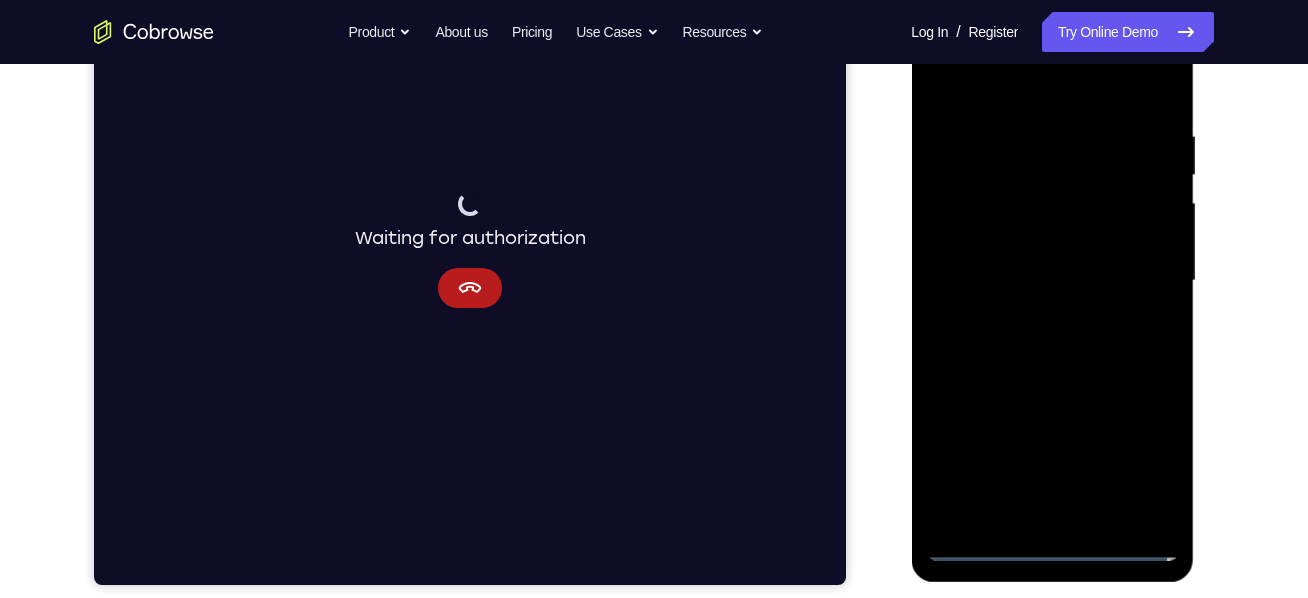click at bounding box center [1052, 281] 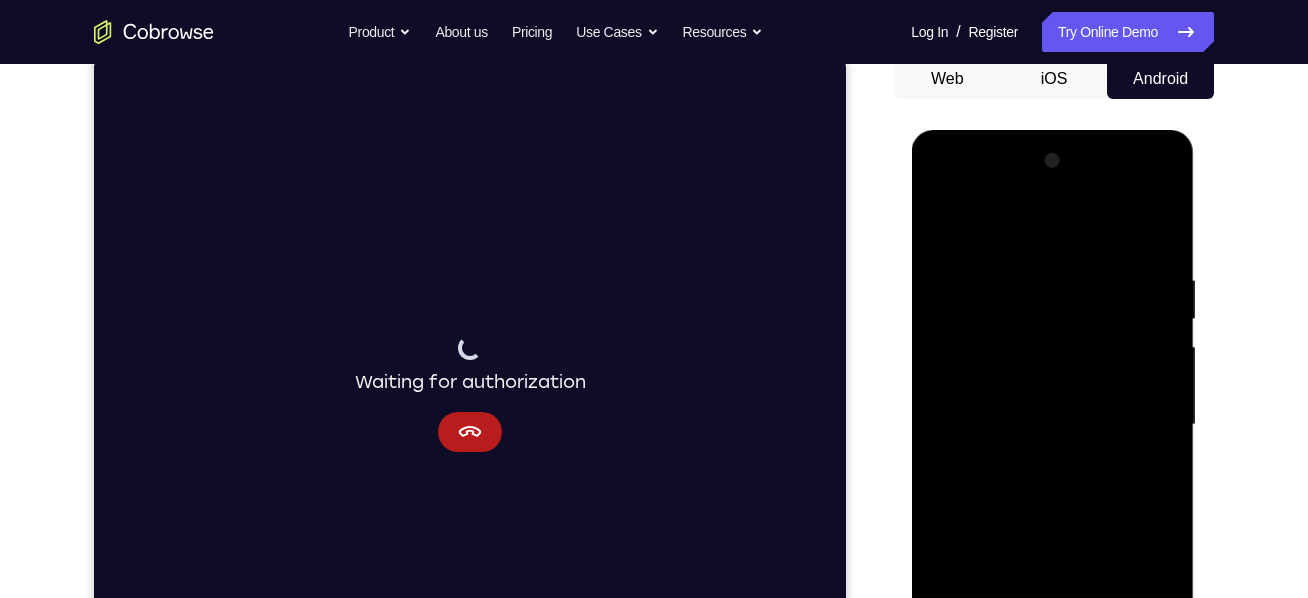 scroll, scrollTop: 200, scrollLeft: 0, axis: vertical 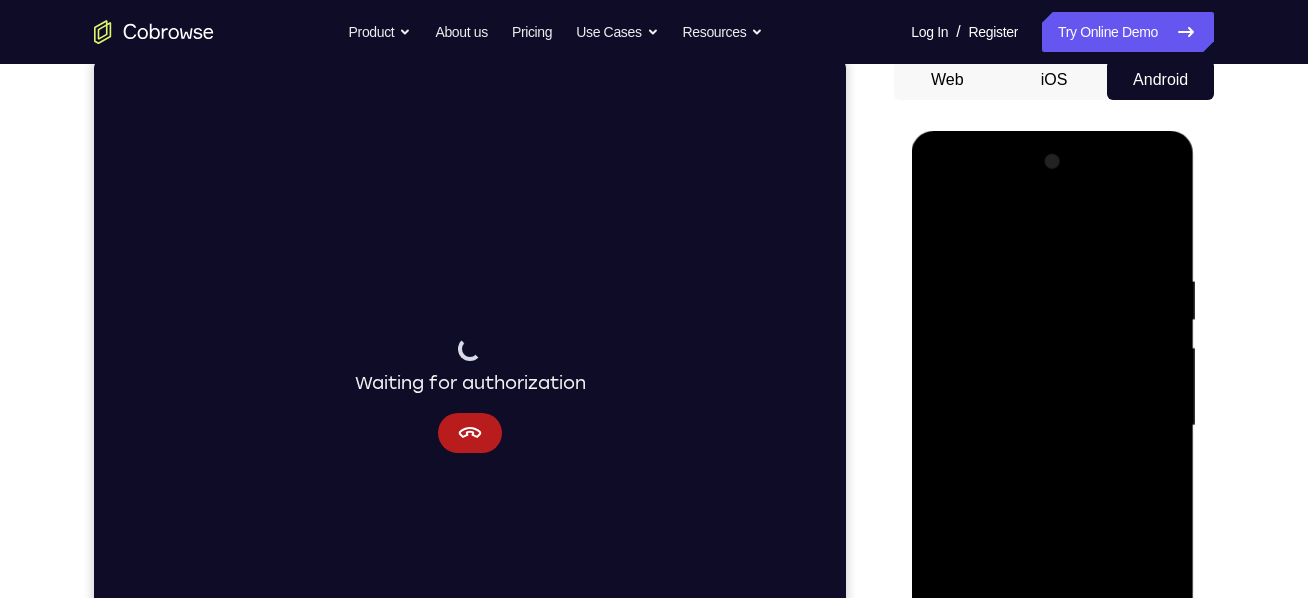 click at bounding box center (1052, 426) 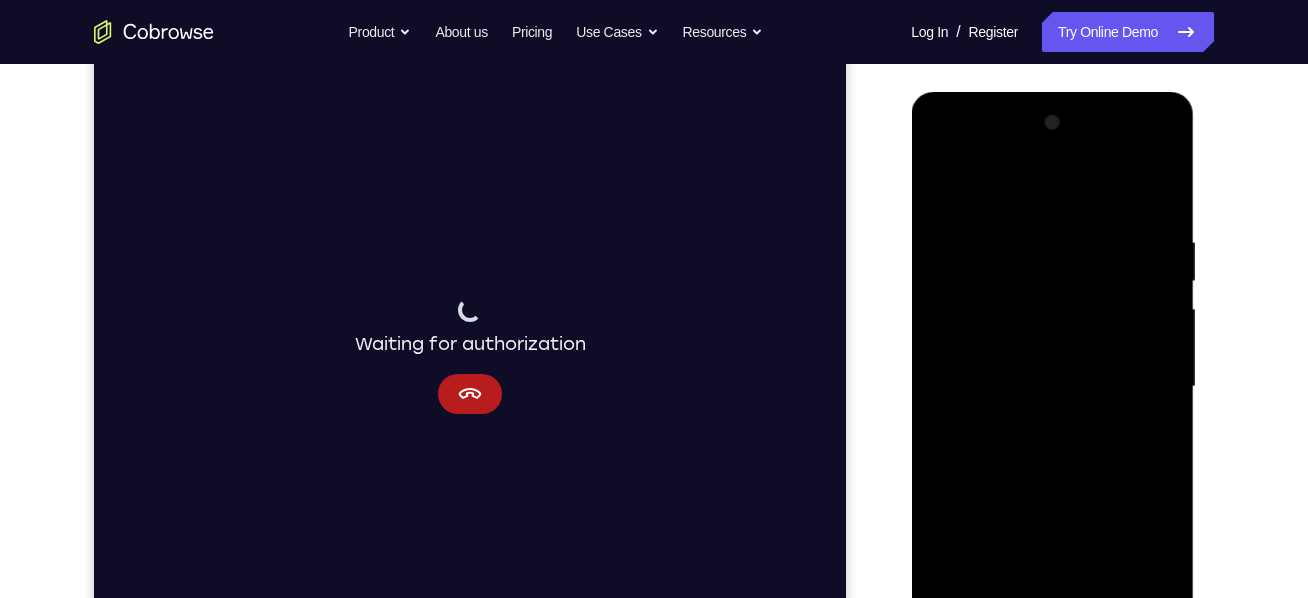 scroll, scrollTop: 241, scrollLeft: 0, axis: vertical 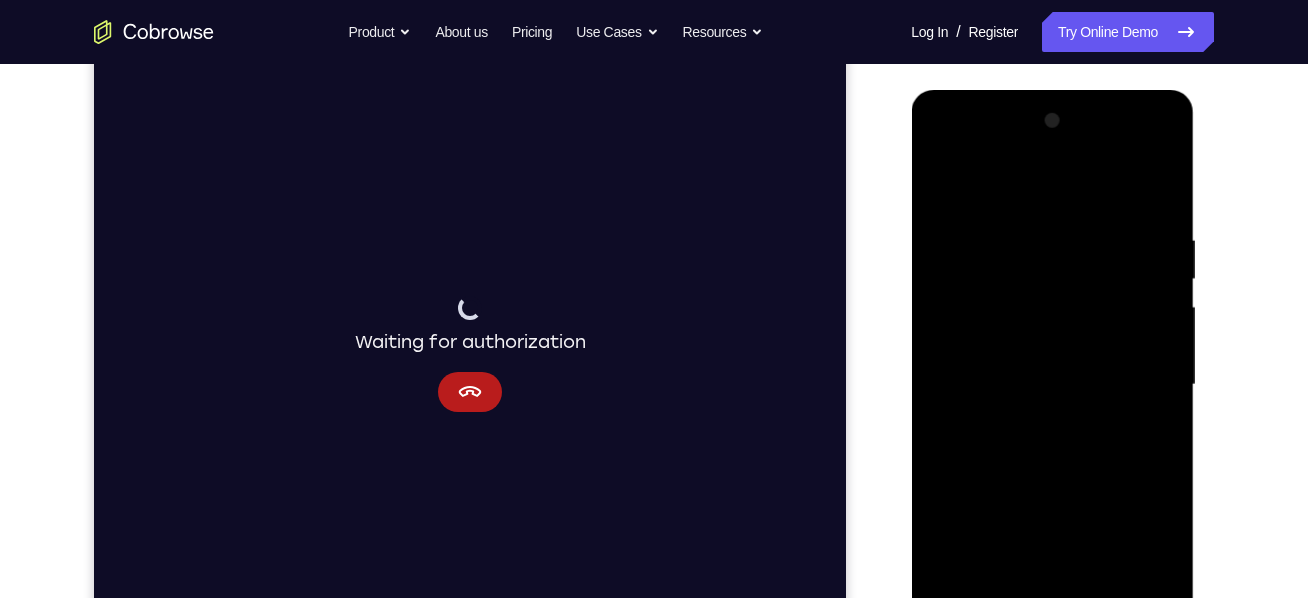 click at bounding box center [1052, 385] 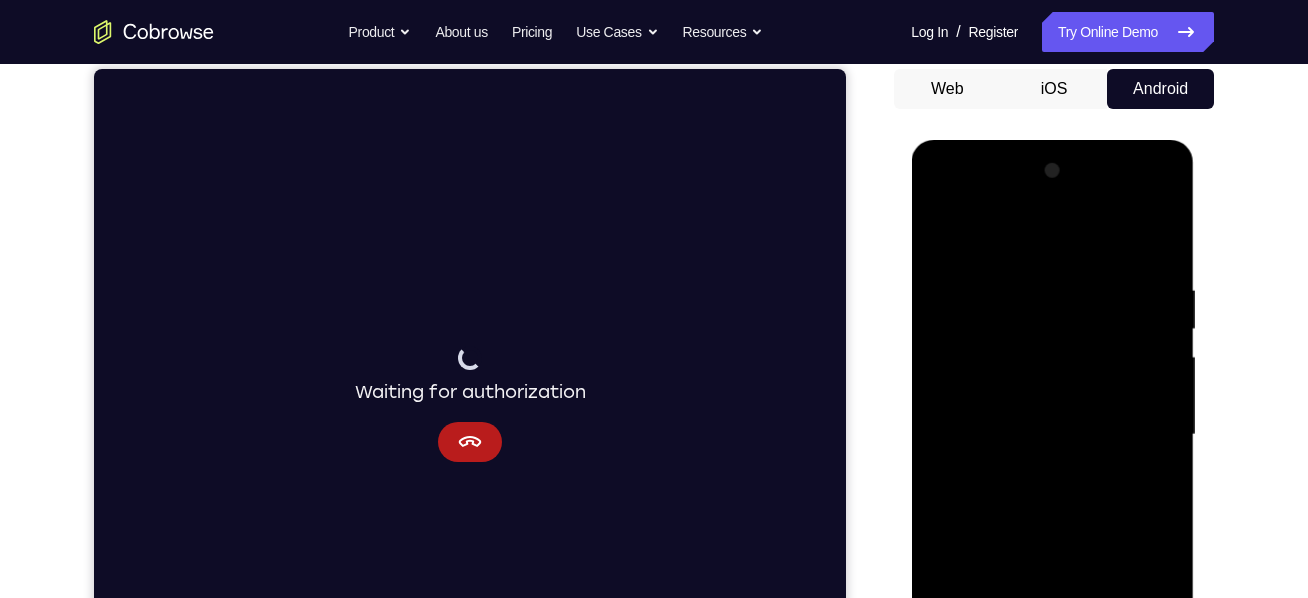scroll, scrollTop: 190, scrollLeft: 0, axis: vertical 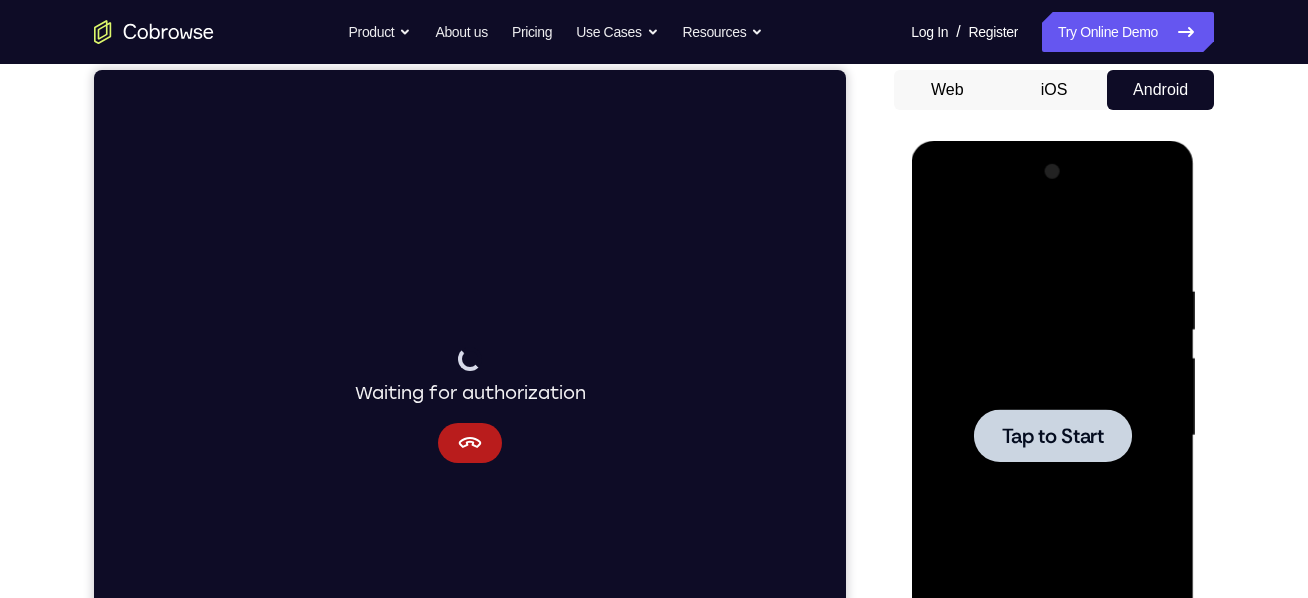 click on "Tap to Start" at bounding box center [1052, 436] 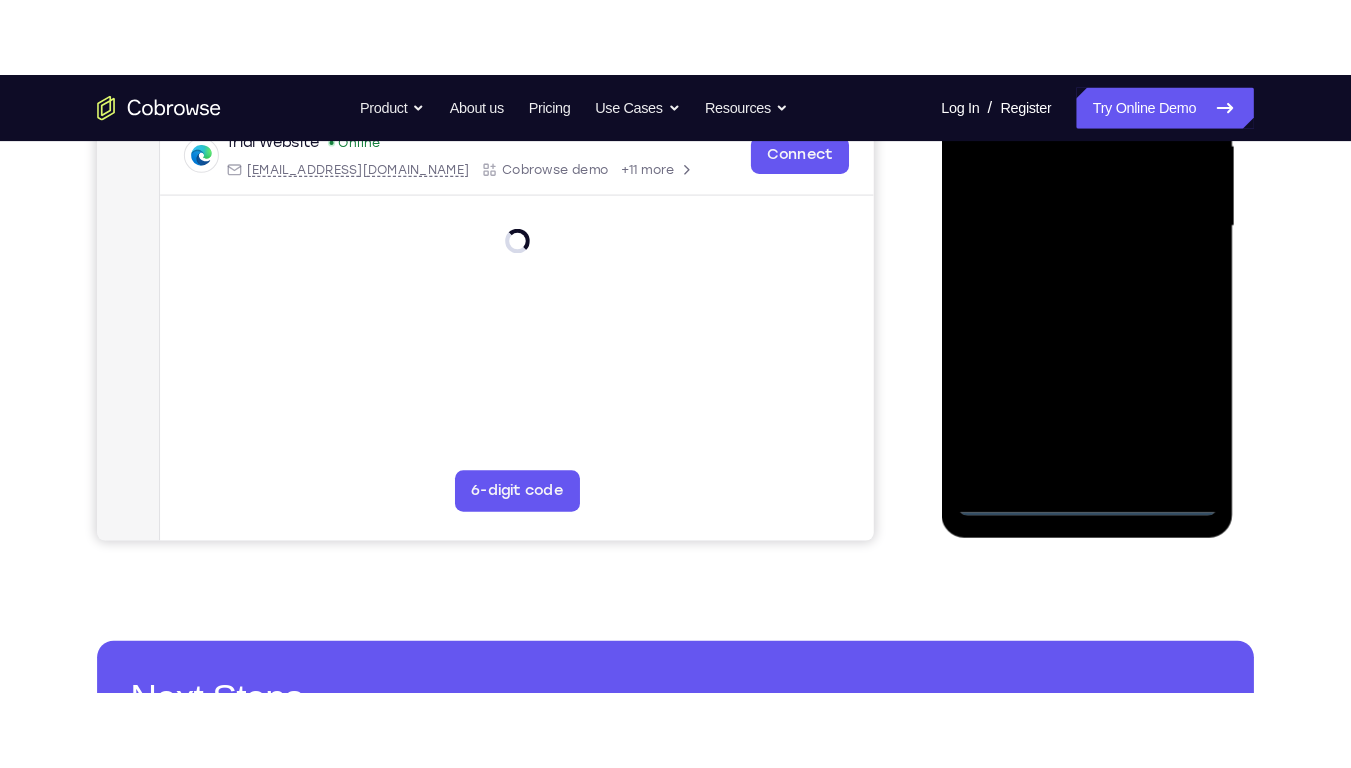 scroll, scrollTop: 481, scrollLeft: 0, axis: vertical 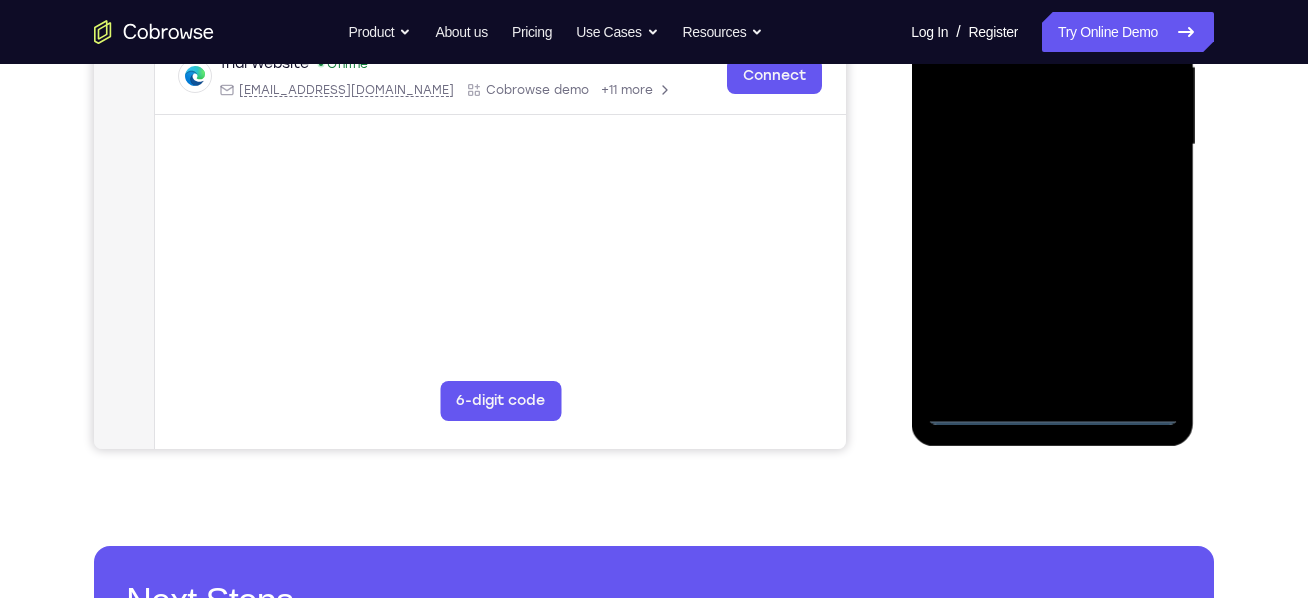 click at bounding box center [1052, 145] 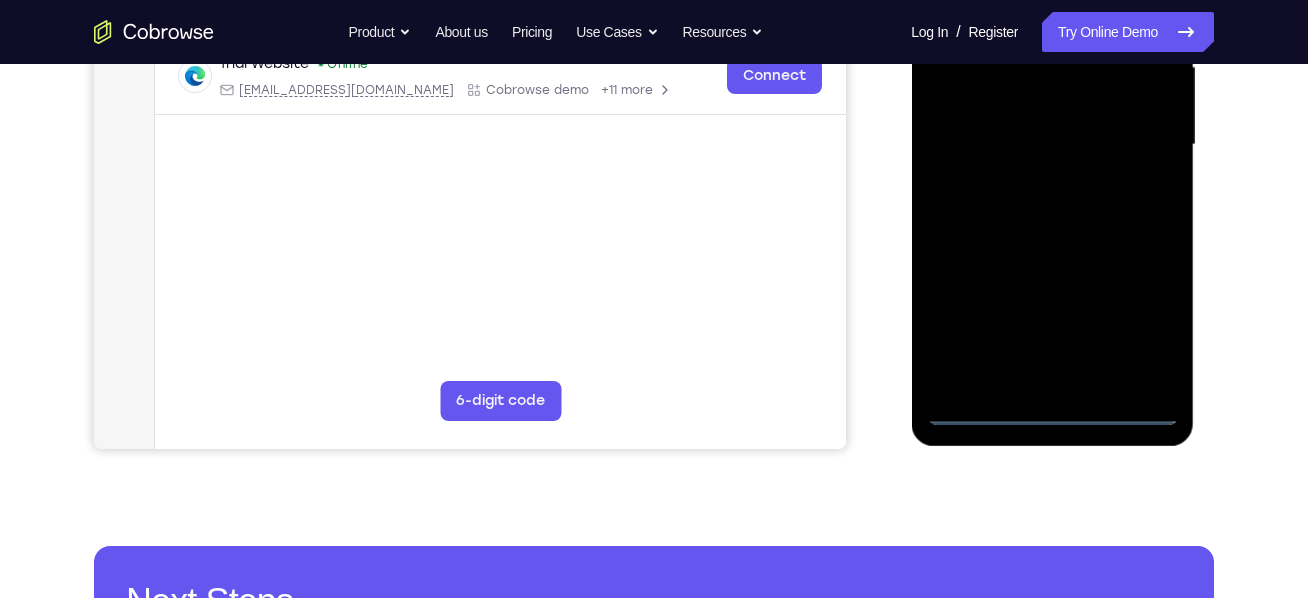 click at bounding box center [1052, 145] 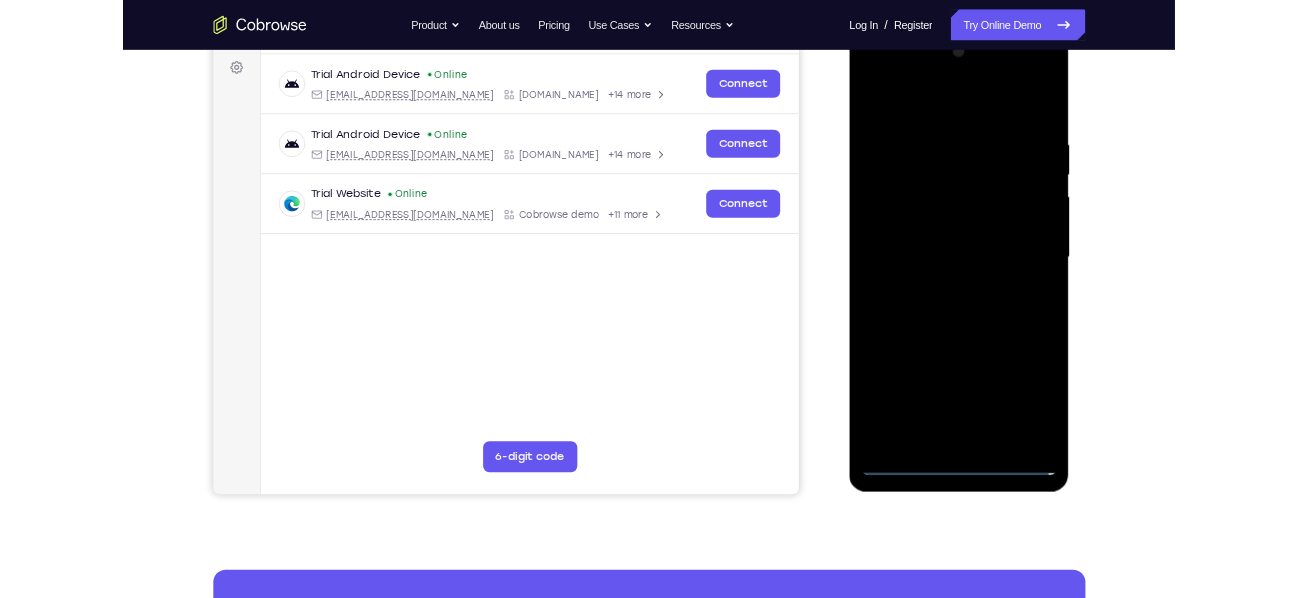 scroll, scrollTop: 163, scrollLeft: 0, axis: vertical 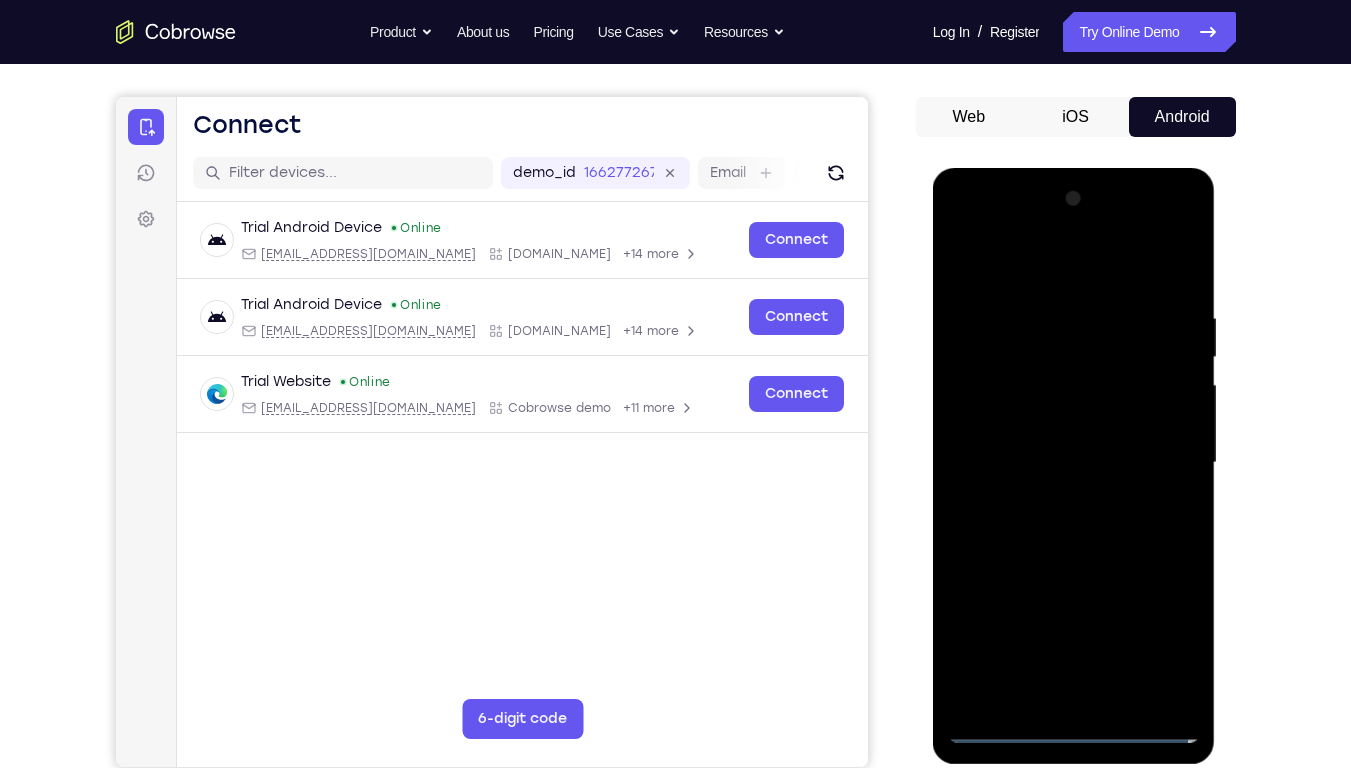 click at bounding box center (1074, 463) 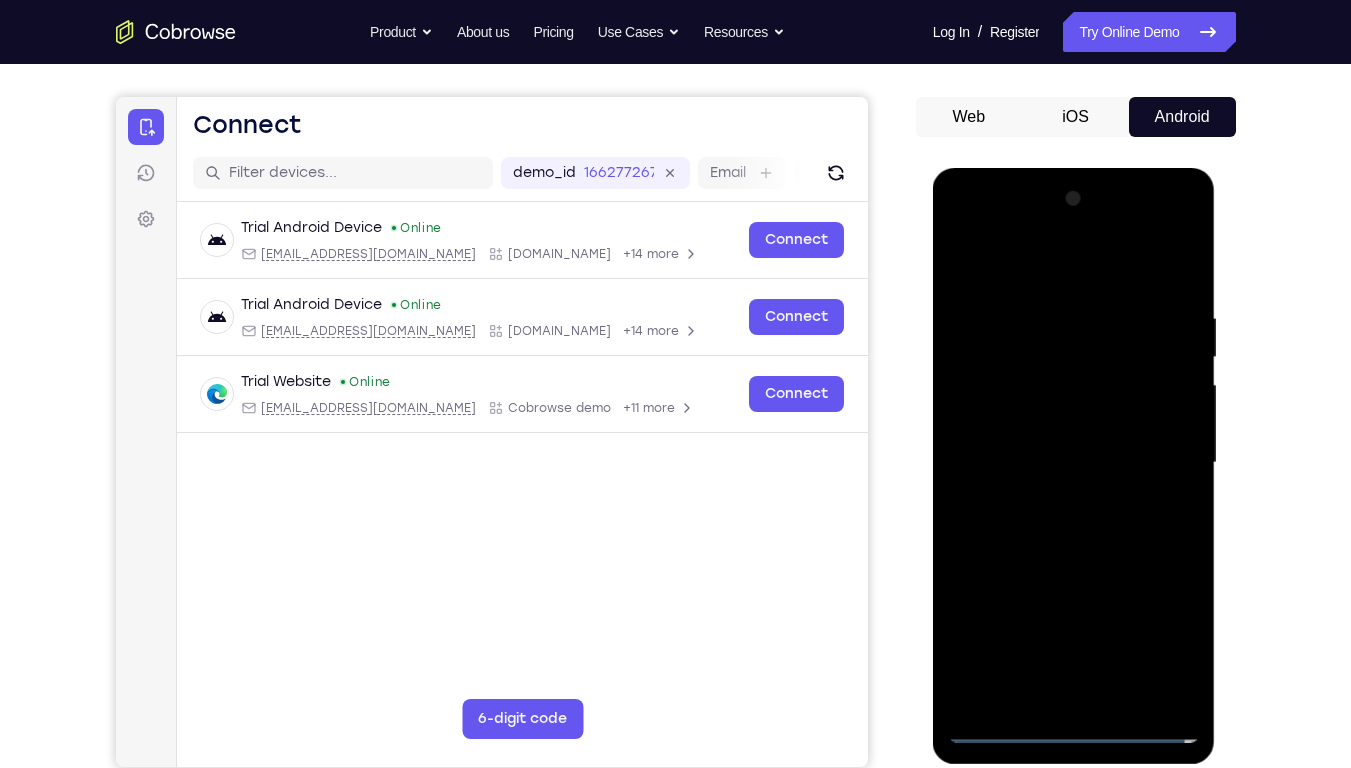 click at bounding box center [1074, 463] 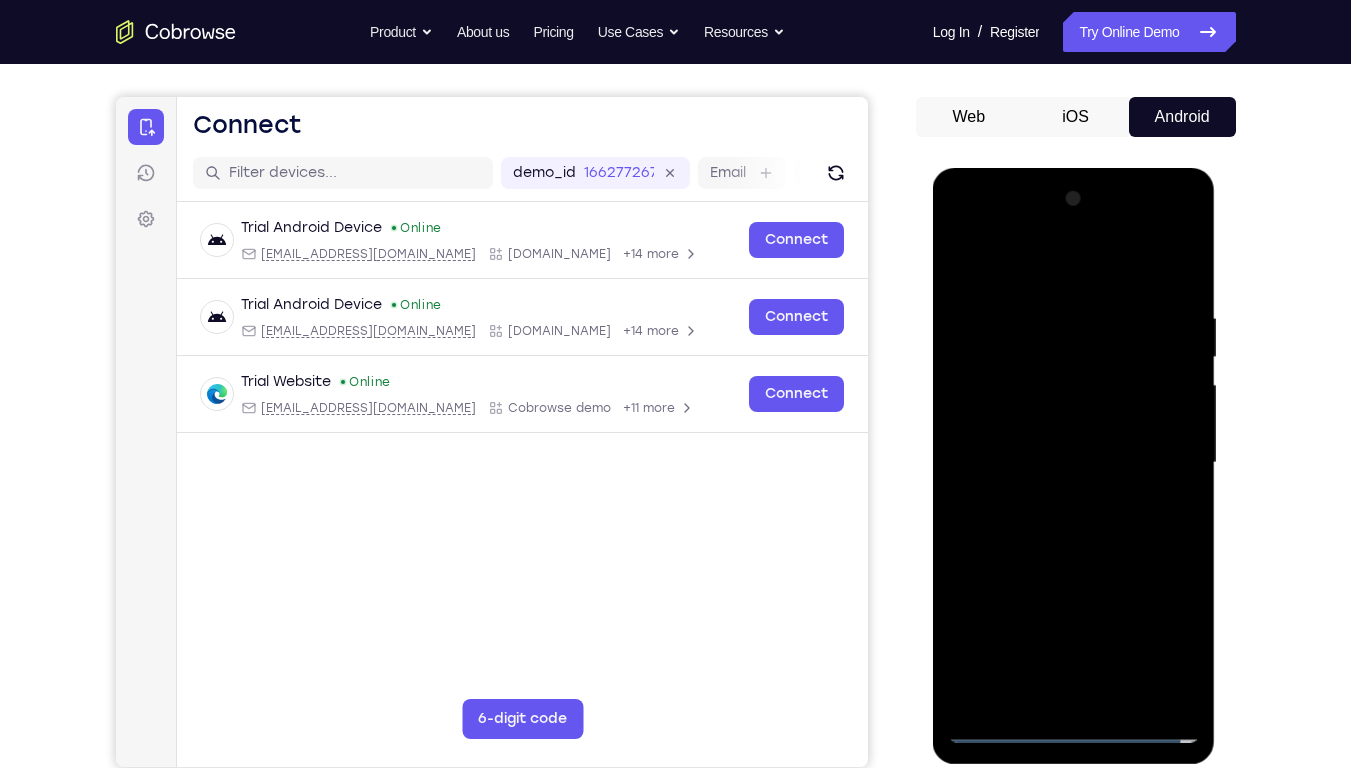 click at bounding box center (1074, 463) 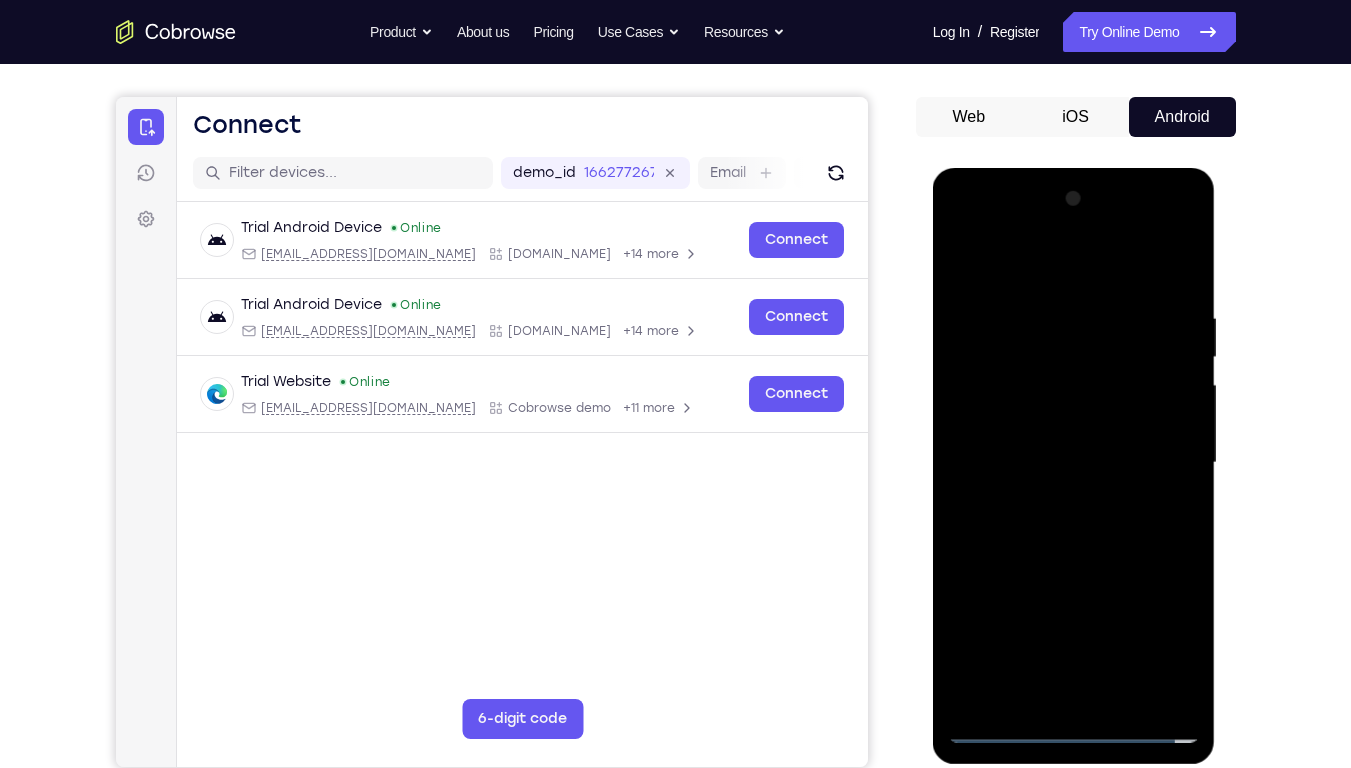 click at bounding box center [1074, 463] 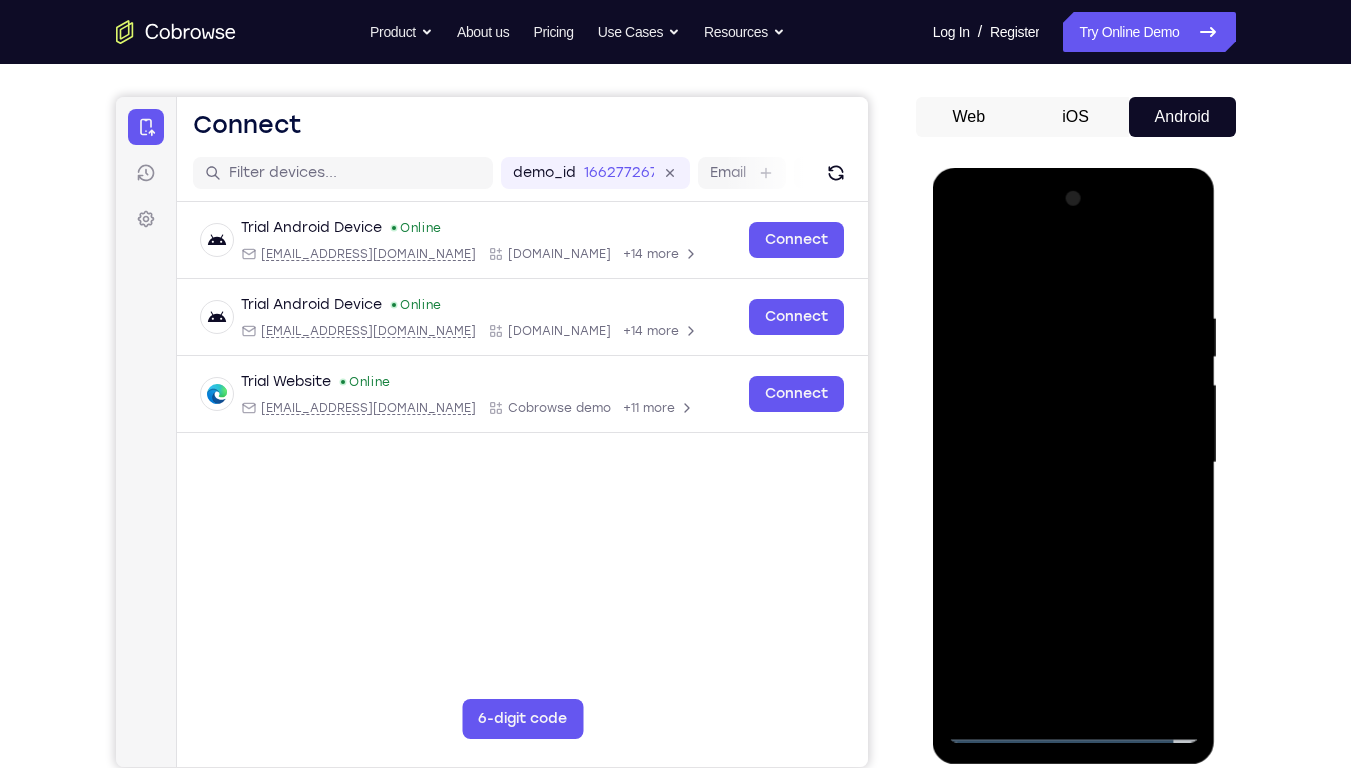 click at bounding box center [1074, 463] 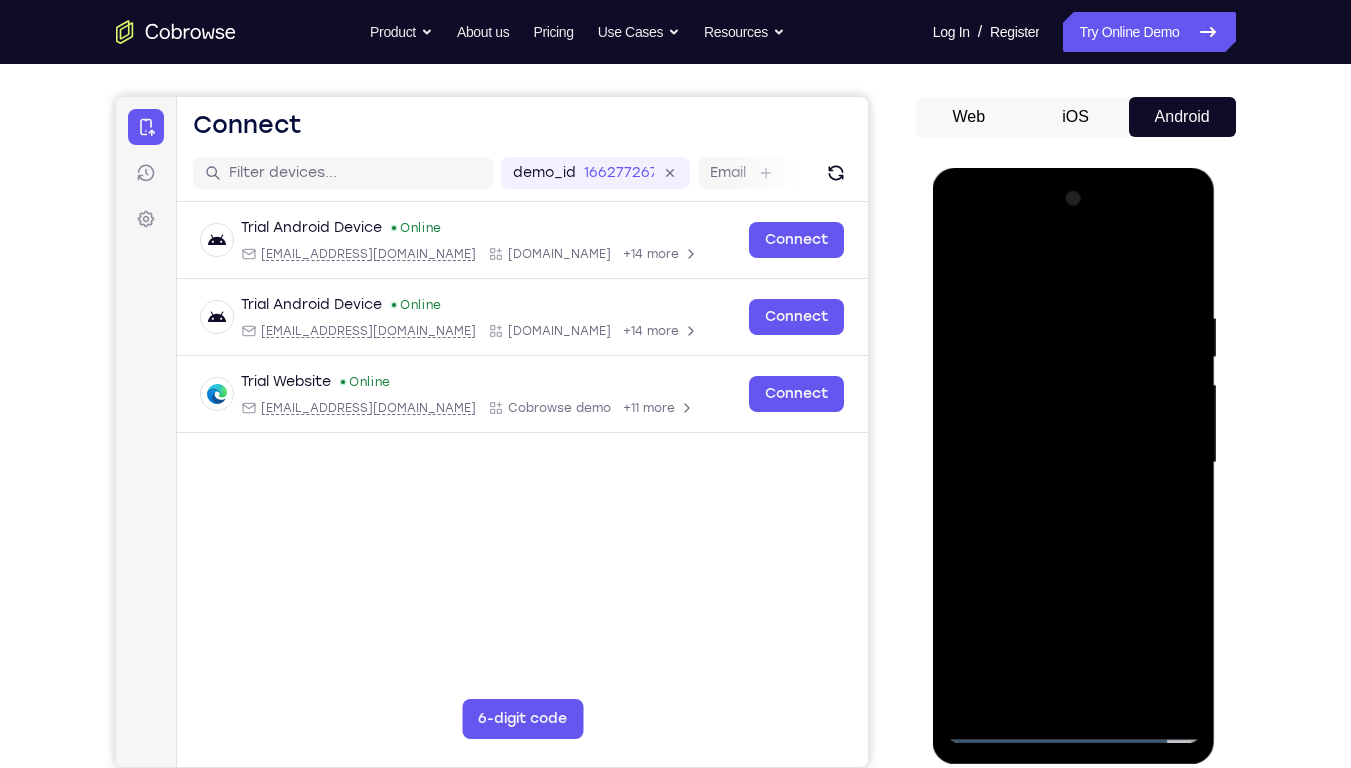click at bounding box center (1074, 463) 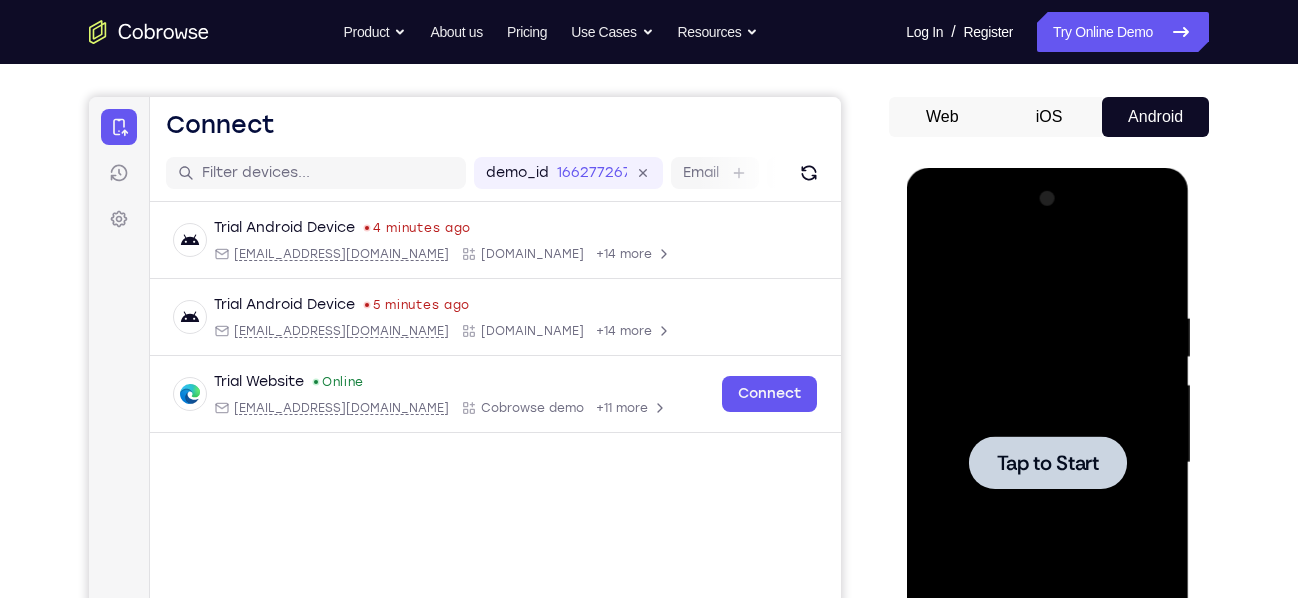 click on "Tap to Start" at bounding box center [1047, 463] 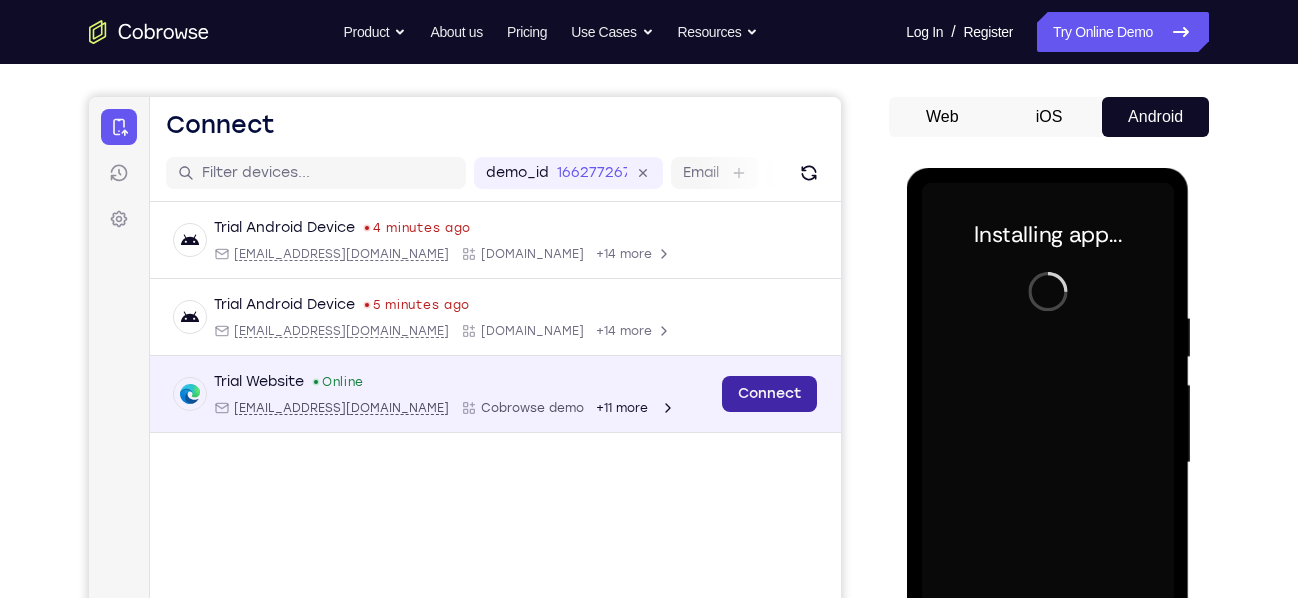 click on "Connect" at bounding box center (769, 394) 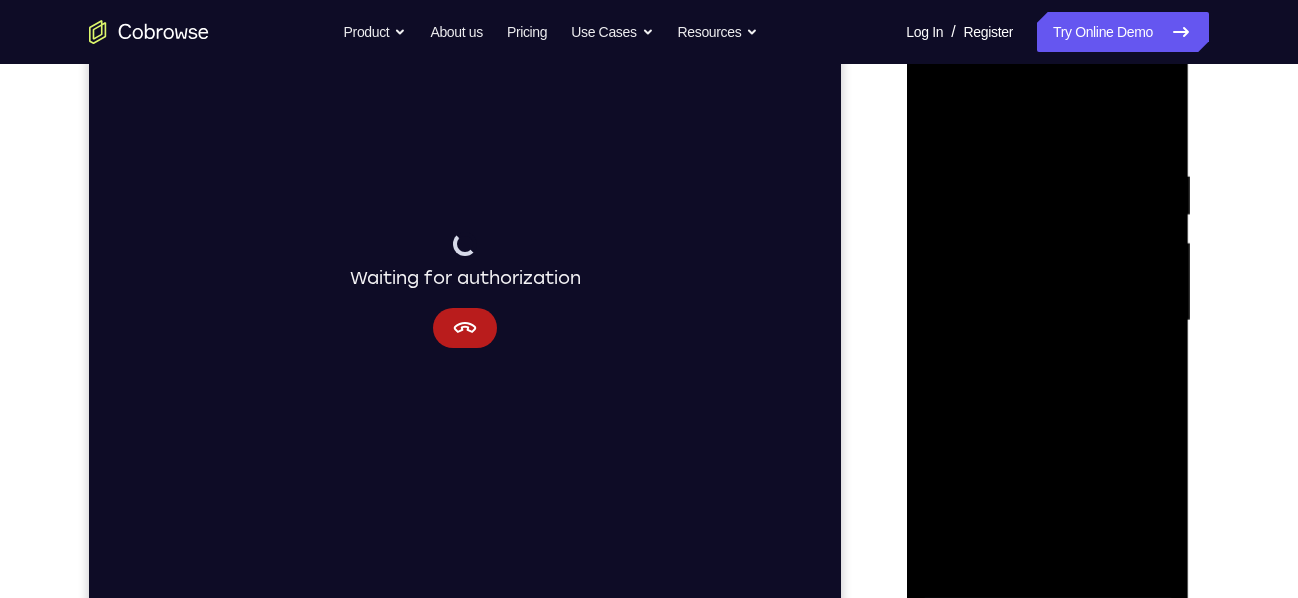 scroll, scrollTop: 306, scrollLeft: 0, axis: vertical 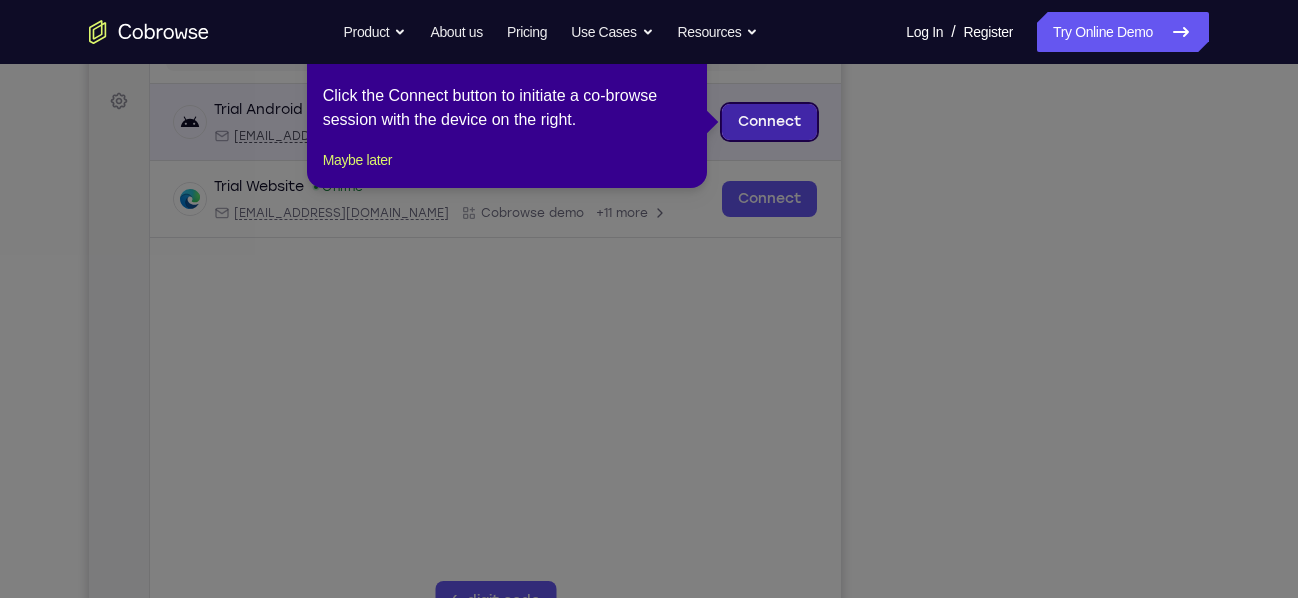 click on "Connect" at bounding box center (769, 122) 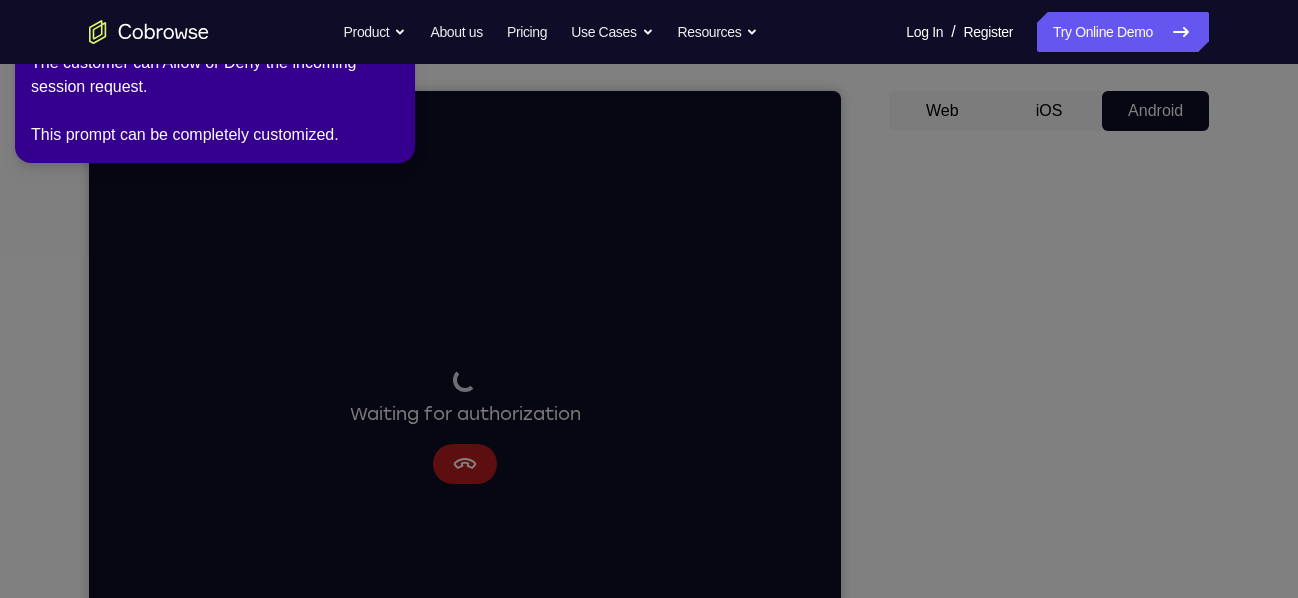 scroll, scrollTop: 168, scrollLeft: 0, axis: vertical 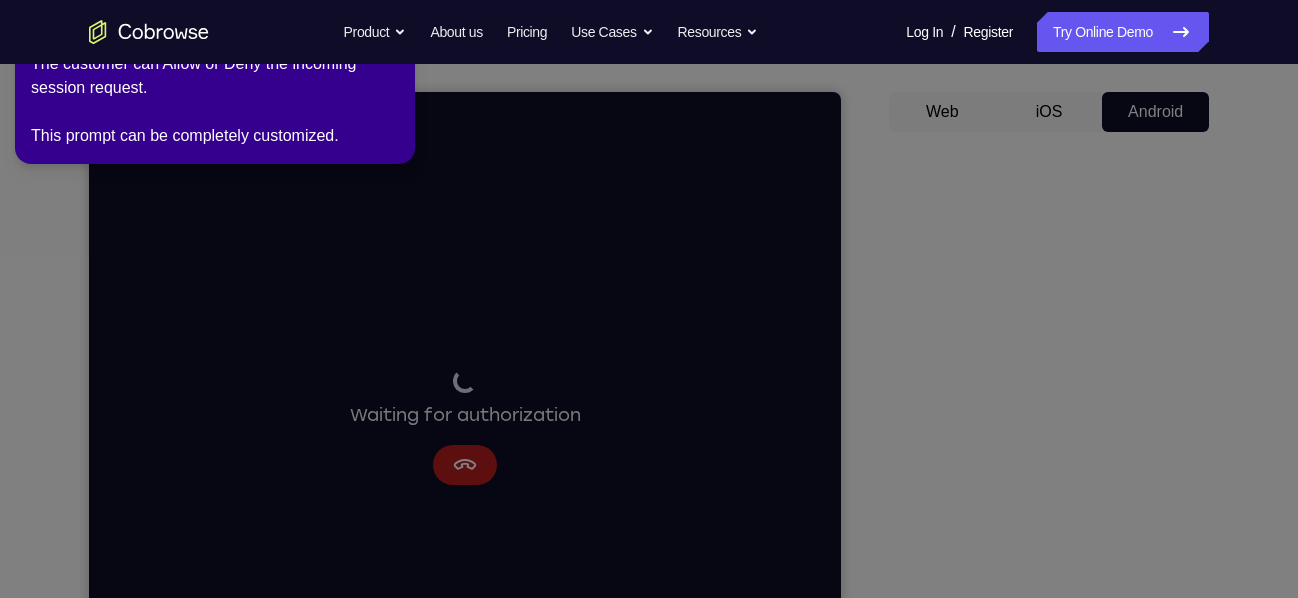 click on "The customer can Allow or Deny the incoming session request. This prompt can be completely customized." at bounding box center (215, 100) 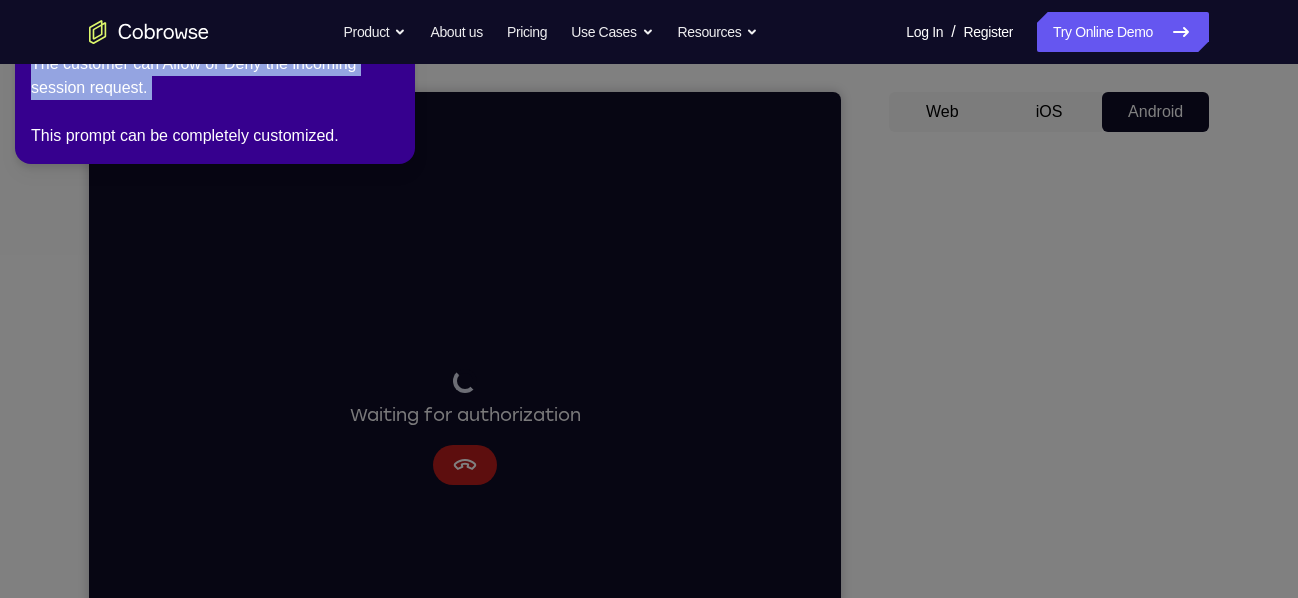 click on "The customer can Allow or Deny the incoming session request. This prompt can be completely customized." at bounding box center (215, 100) 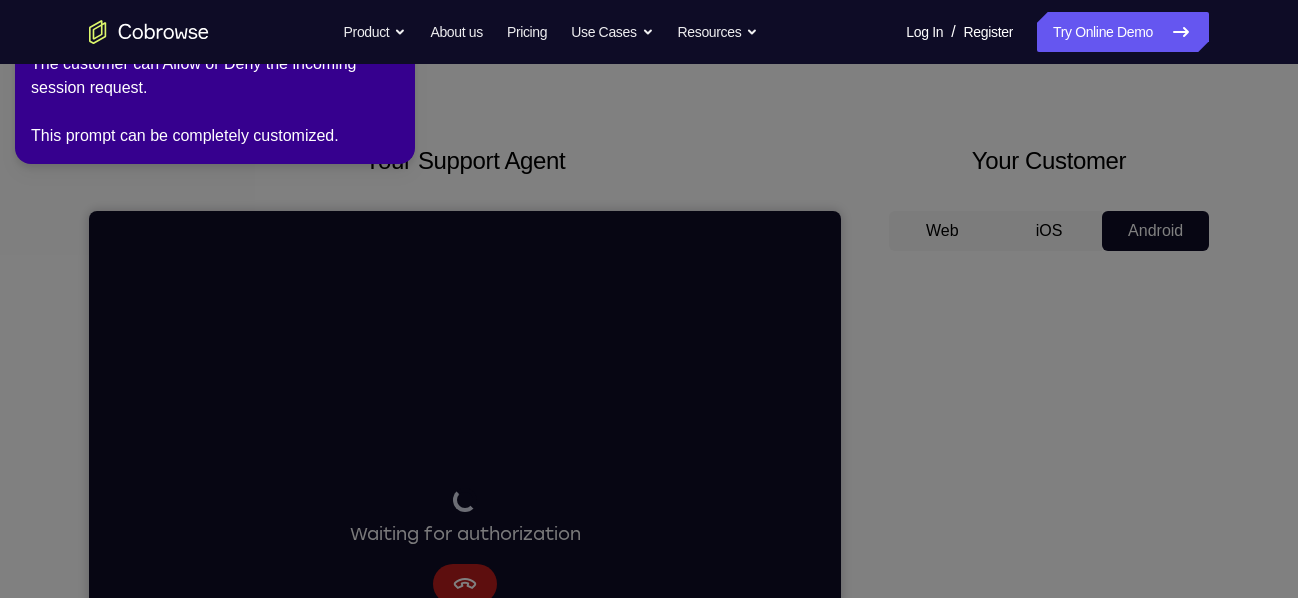 scroll, scrollTop: 0, scrollLeft: 0, axis: both 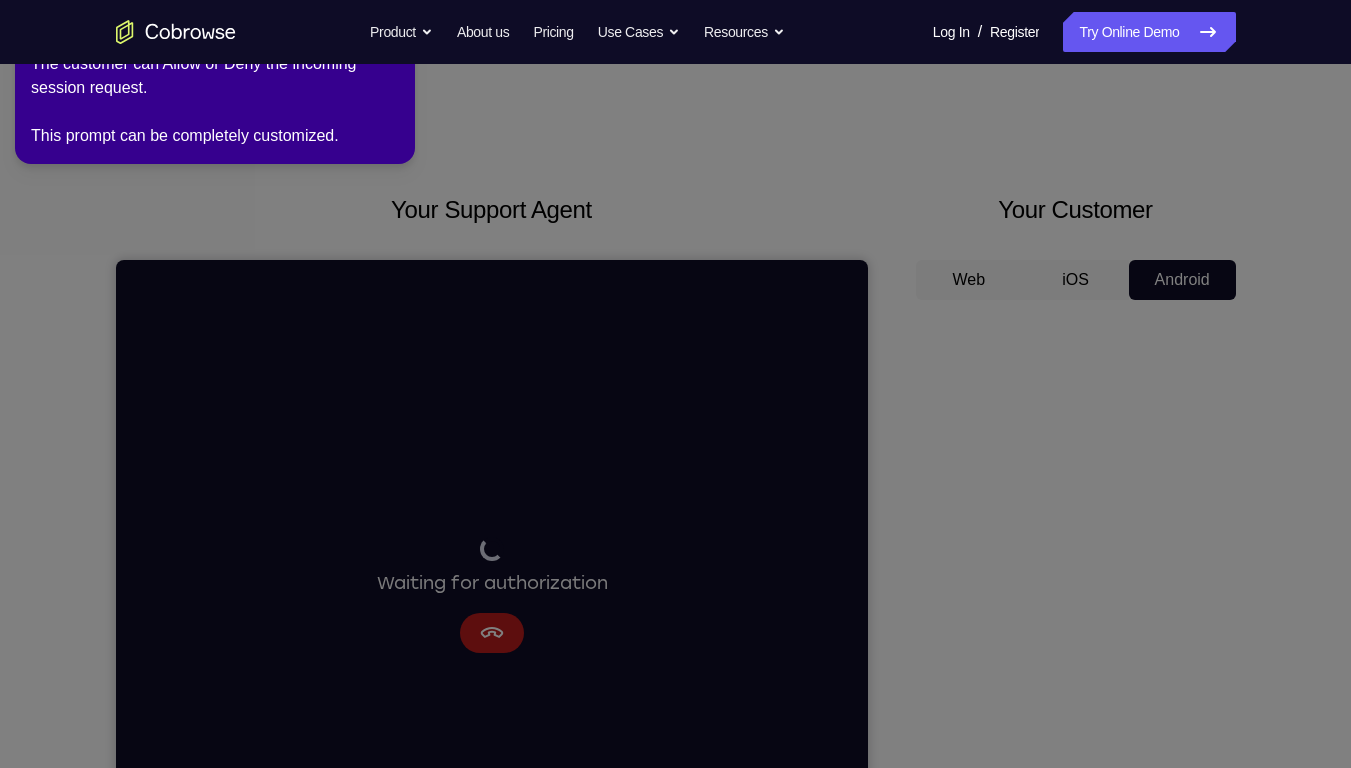 click 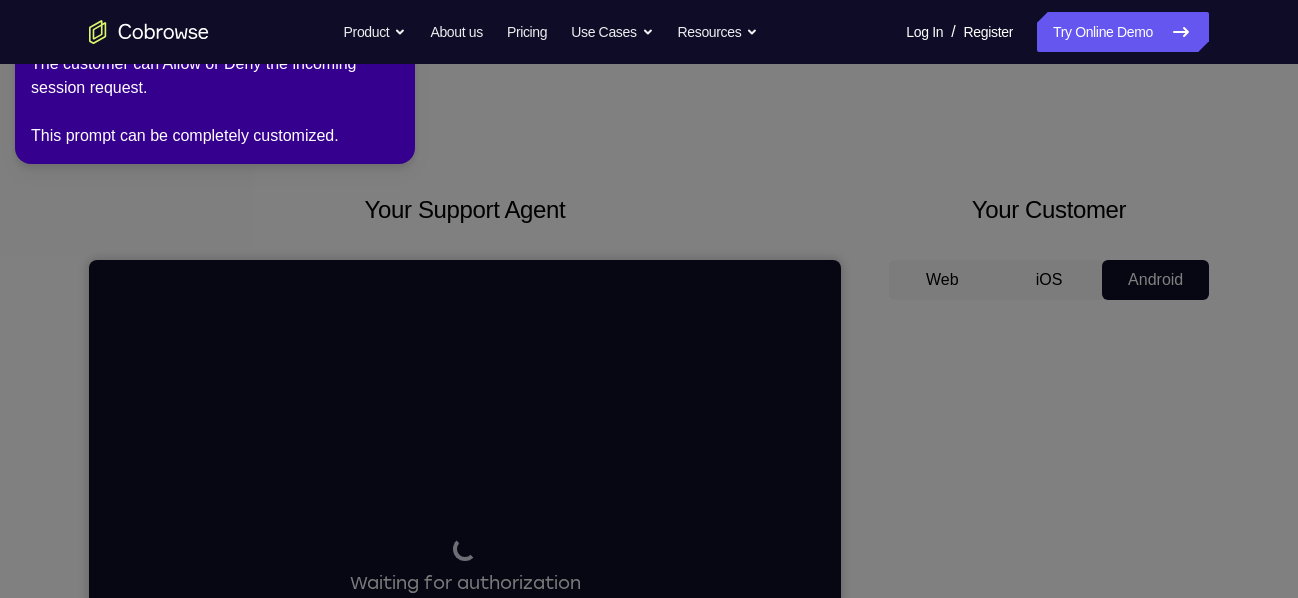 click on "The customer can Allow or Deny the incoming session request. This prompt can be completely customized." at bounding box center [215, 100] 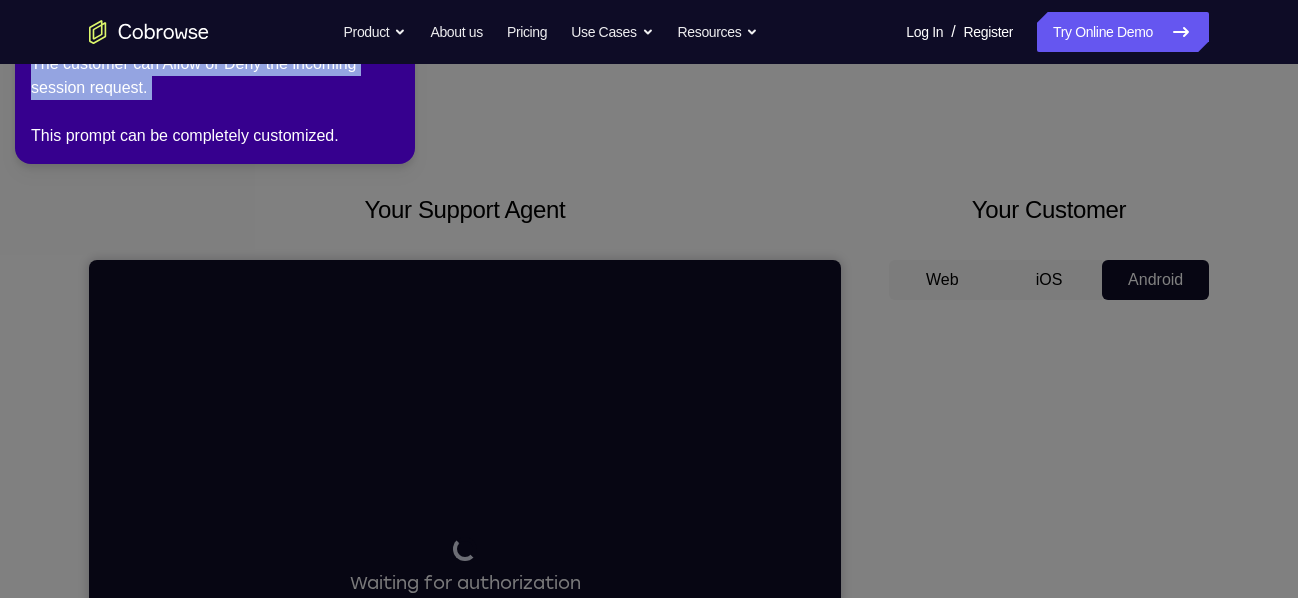click on "The customer can Allow or Deny the incoming session request. This prompt can be completely customized." at bounding box center (215, 100) 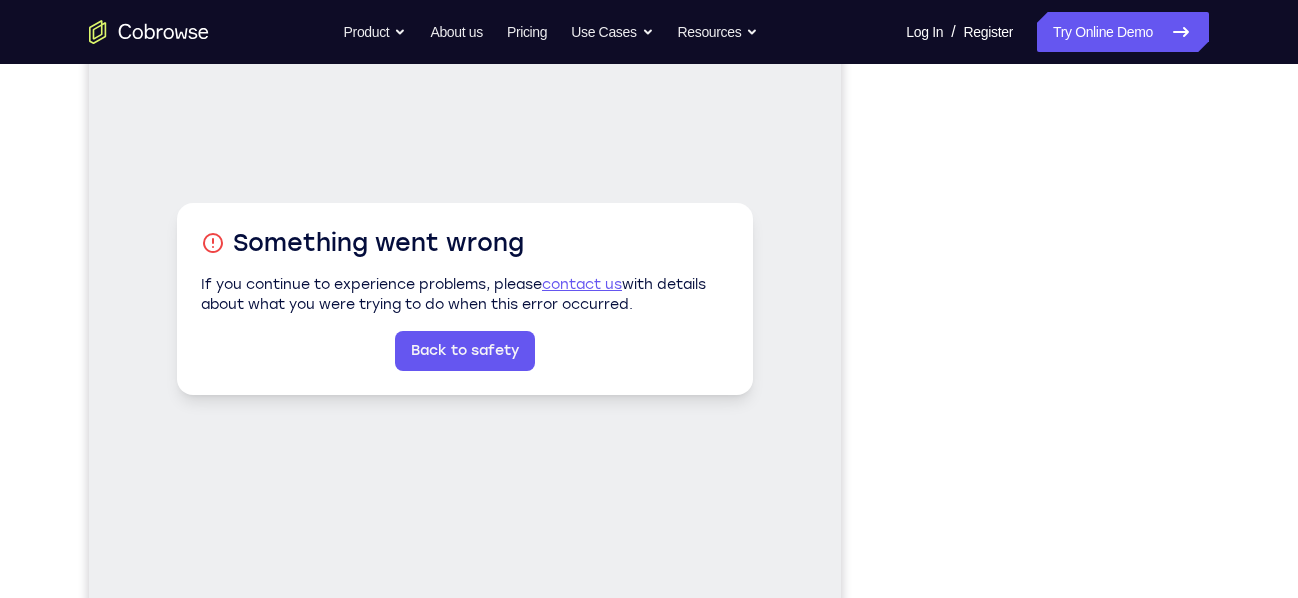 scroll, scrollTop: 295, scrollLeft: 0, axis: vertical 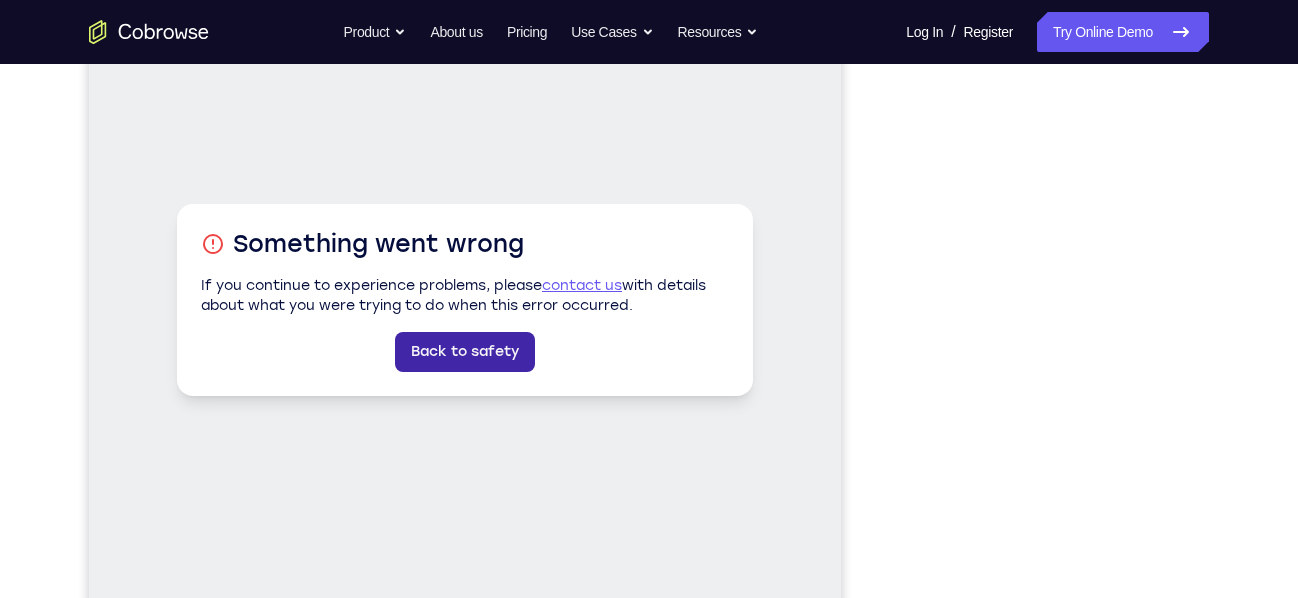 click on "Back to safety" at bounding box center [465, 352] 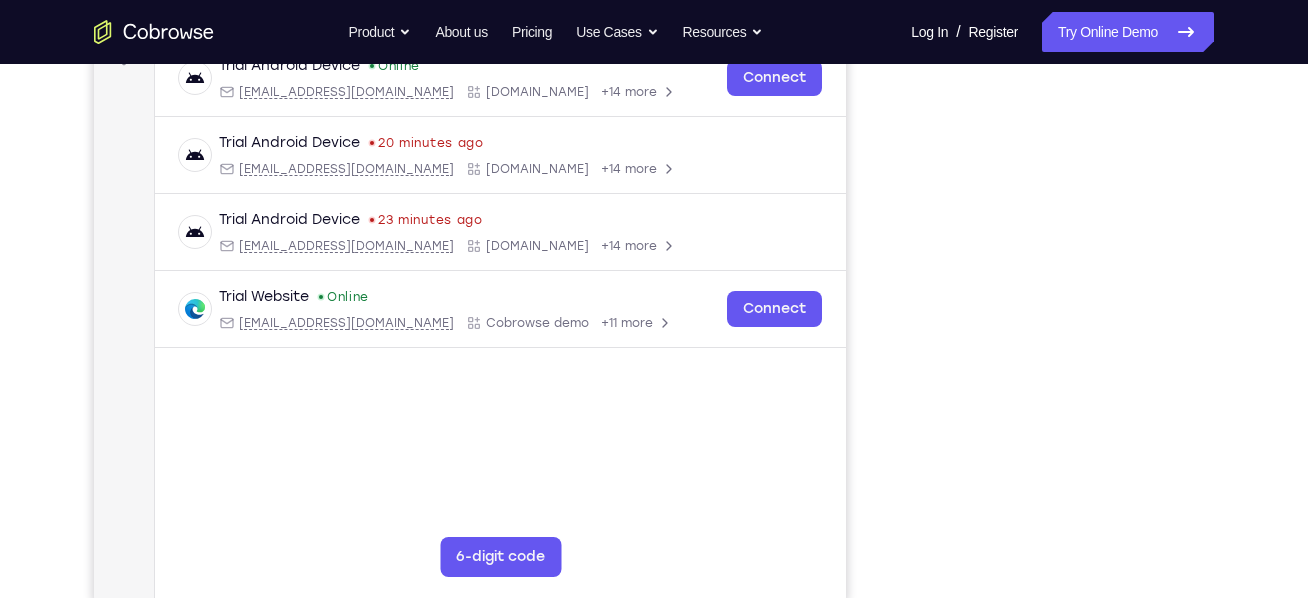 scroll, scrollTop: 327, scrollLeft: 0, axis: vertical 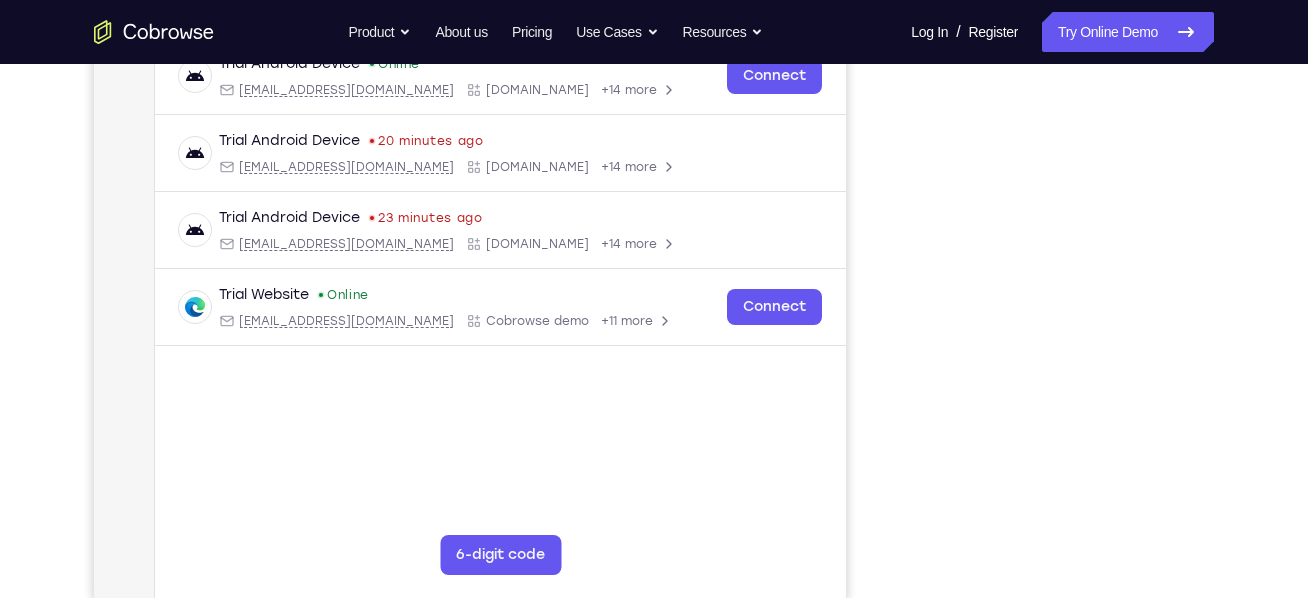 click on "Your Support Agent             Your Customer       Web   iOS   Android                         Next Steps   We’d be happy to give a product demo, answer any technical questions, or share best practices.          Create An Account             Contact Sales" at bounding box center (654, 396) 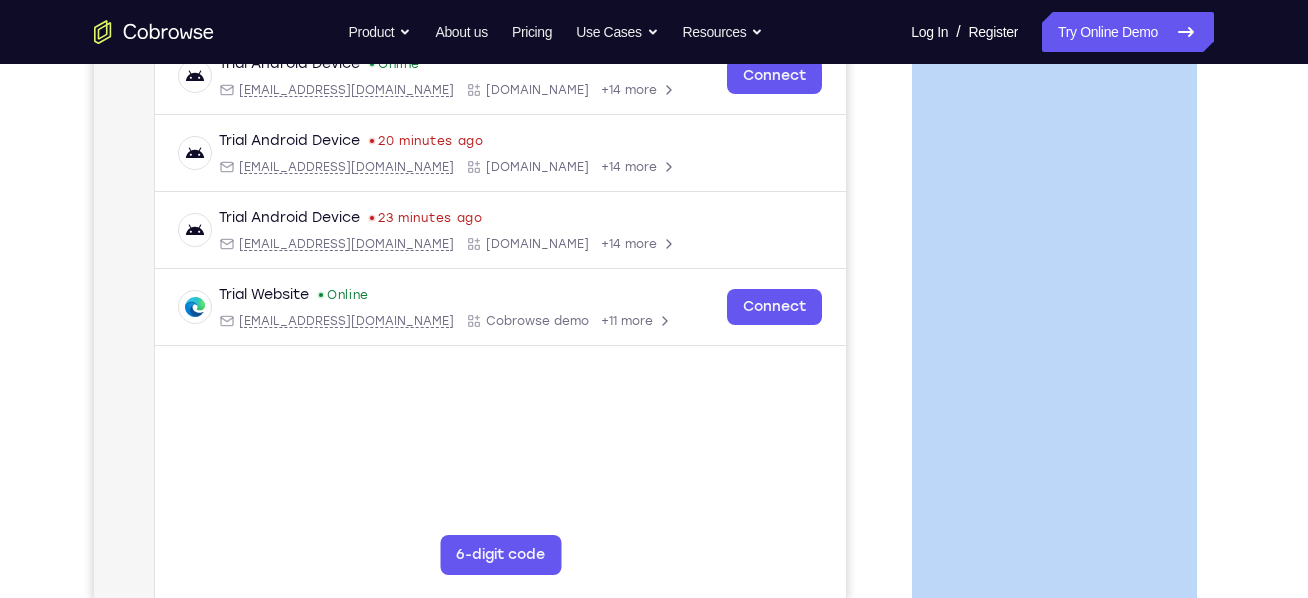 click on "Your Support Agent             Your Customer       Web   iOS   Android                         Next Steps   We’d be happy to give a product demo, answer any technical questions, or share best practices.          Create An Account             Contact Sales" at bounding box center [654, 396] 